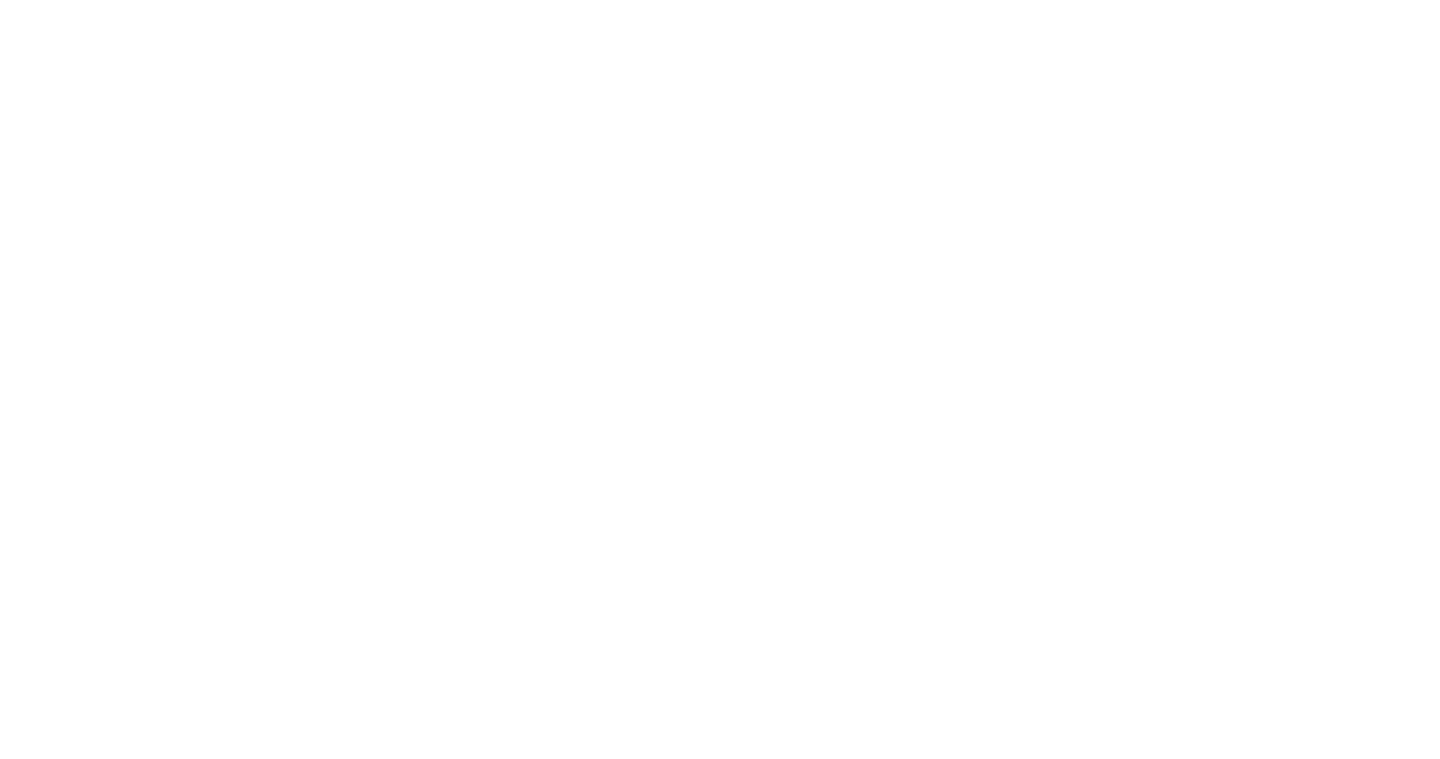 scroll, scrollTop: 0, scrollLeft: 0, axis: both 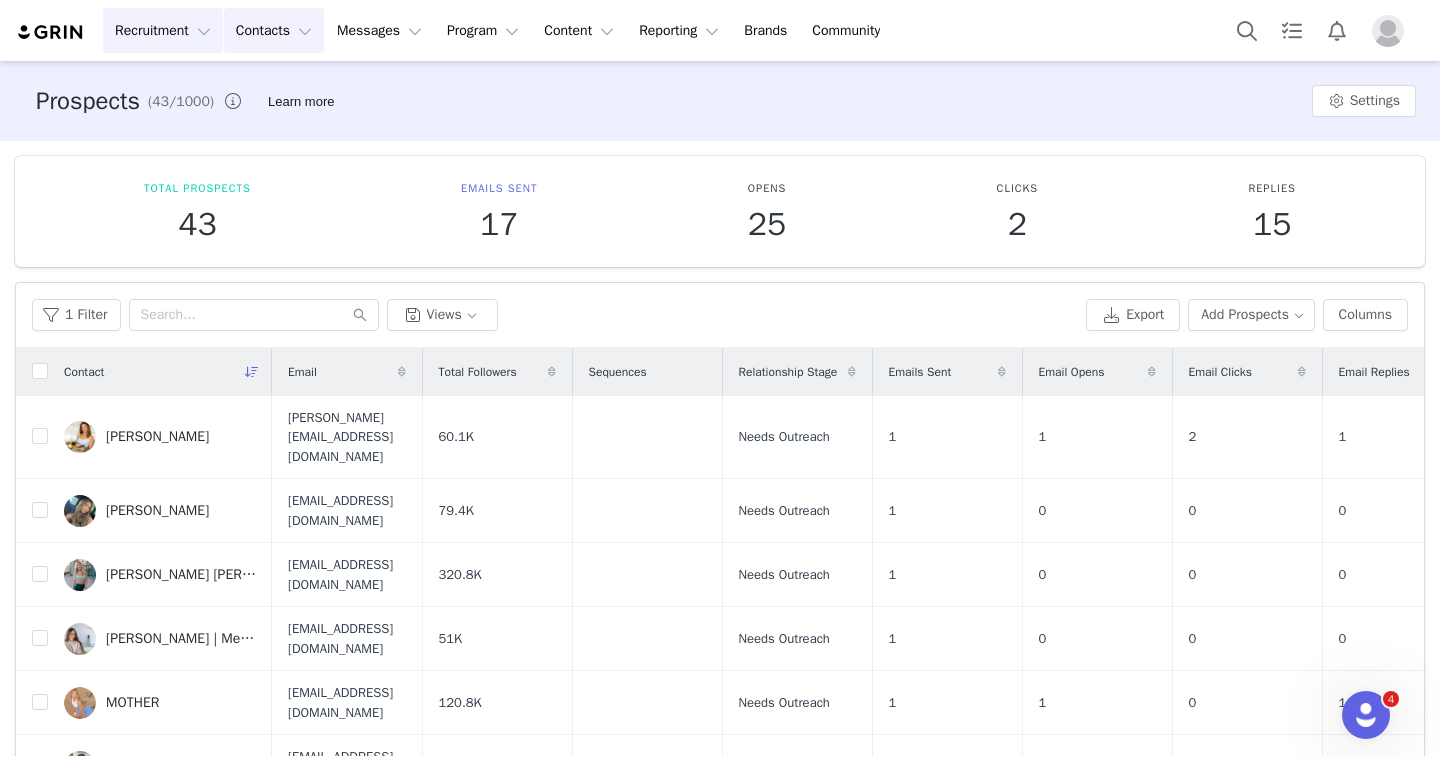 click on "Recruitment Recruitment" at bounding box center (163, 30) 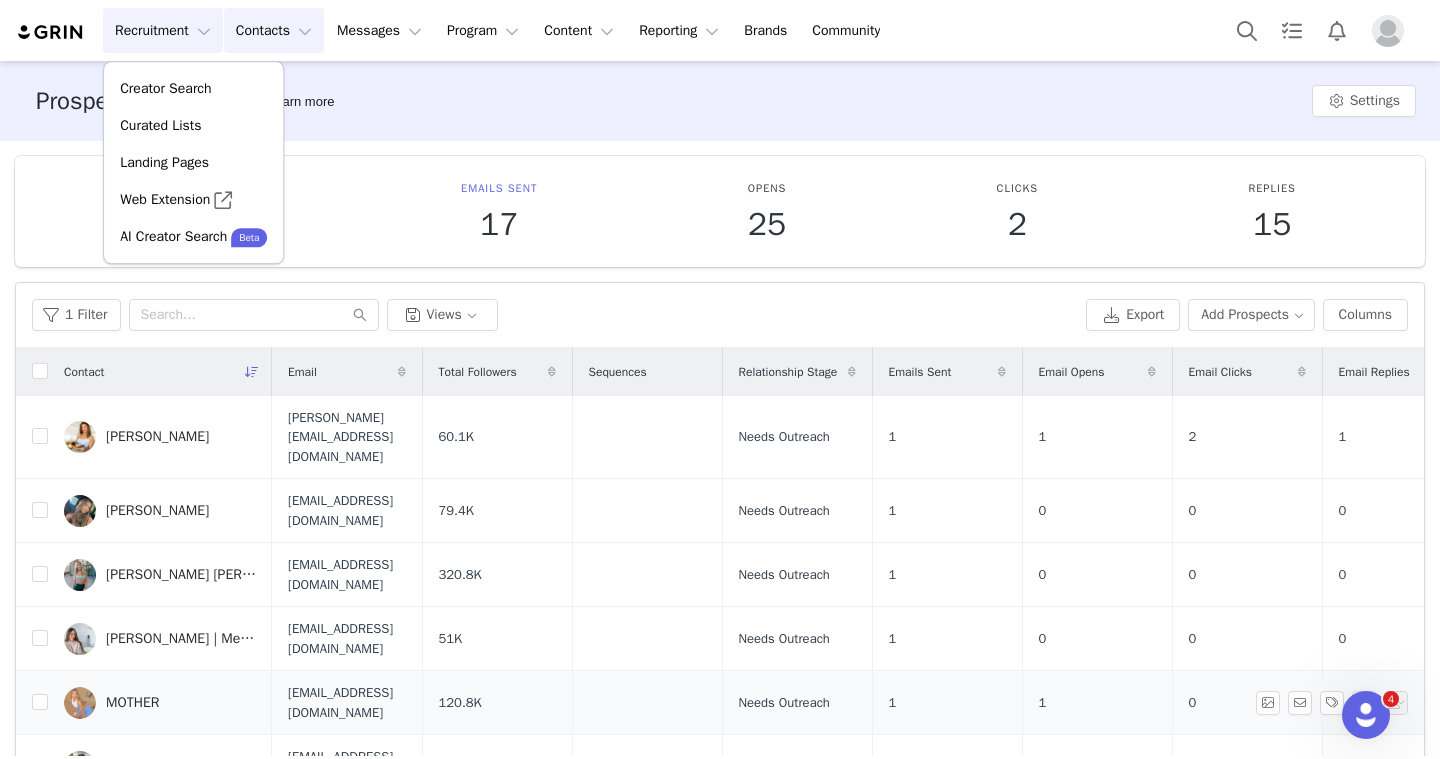 click on "MOTHER" at bounding box center (132, 703) 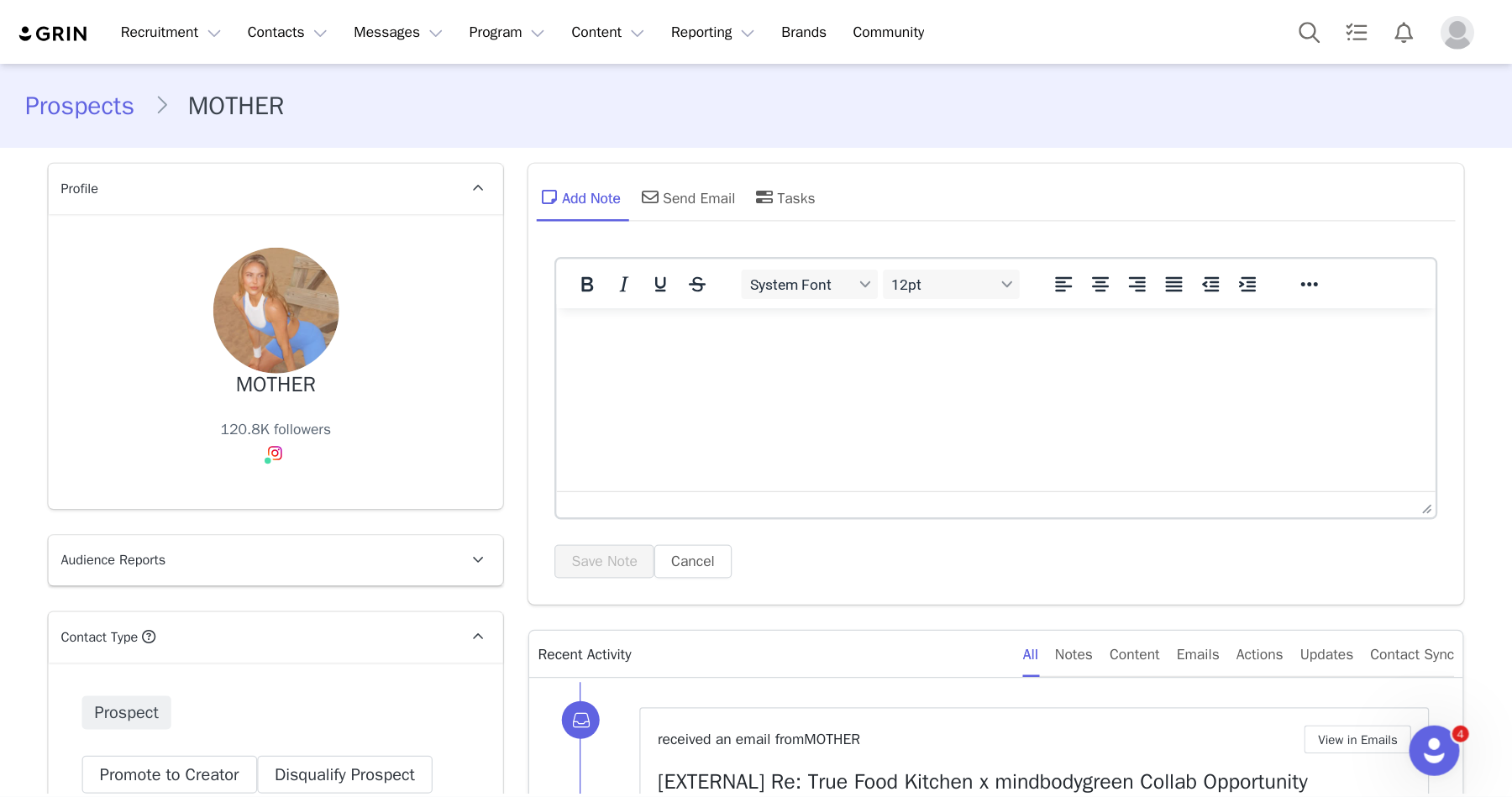 scroll, scrollTop: 0, scrollLeft: 0, axis: both 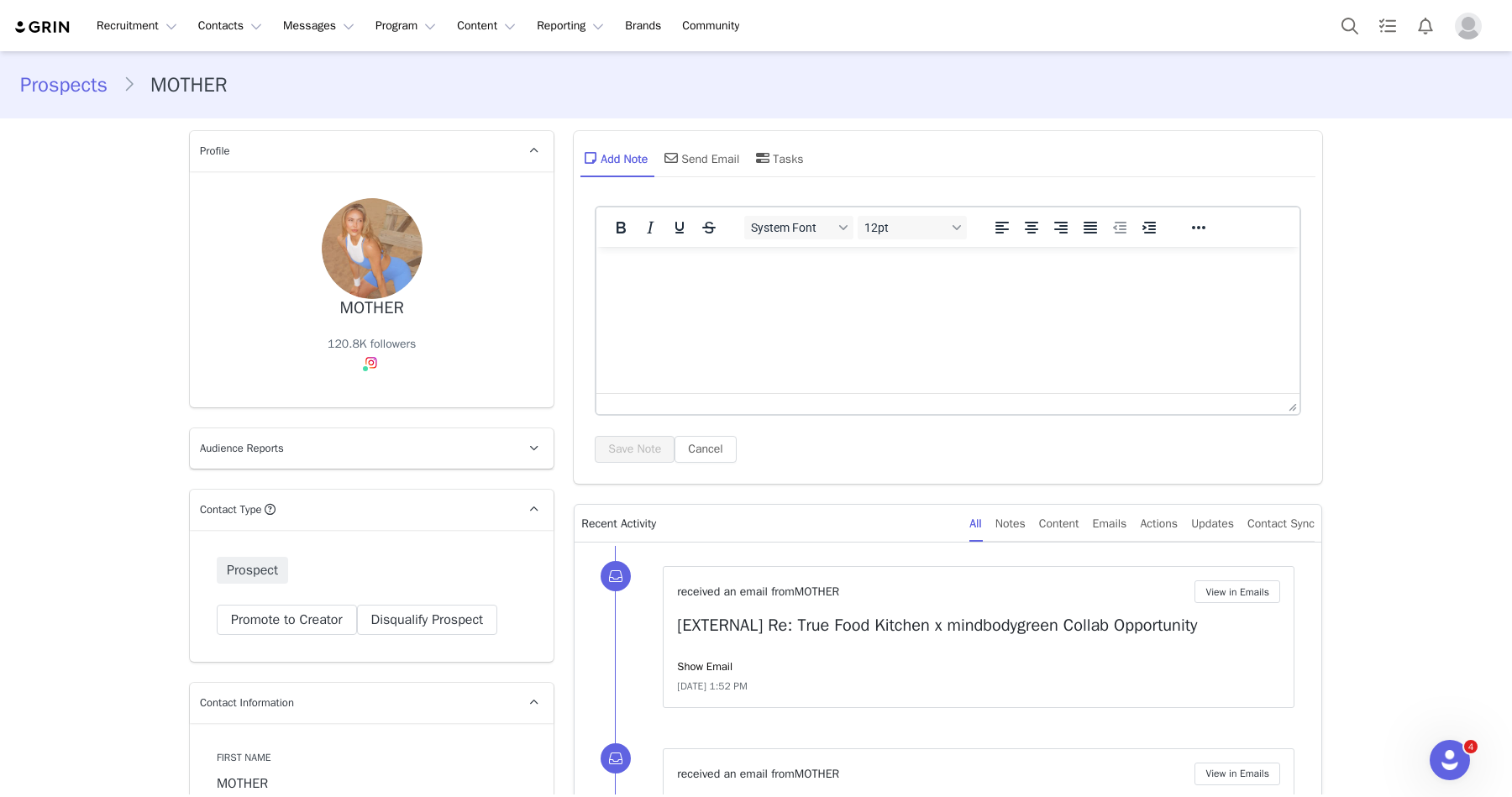 click at bounding box center [948, 270] 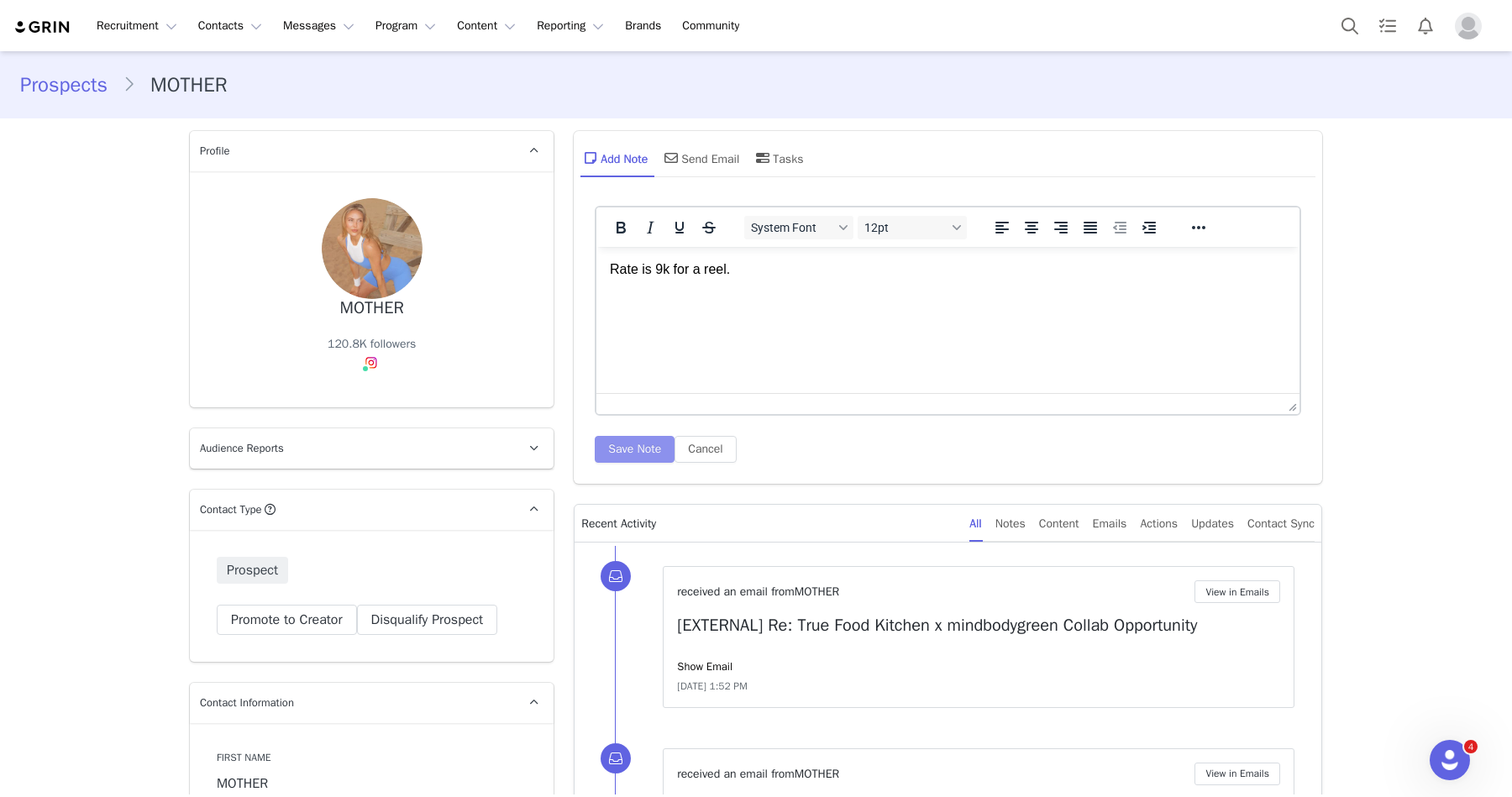 click on "Save Note" at bounding box center (634, 449) 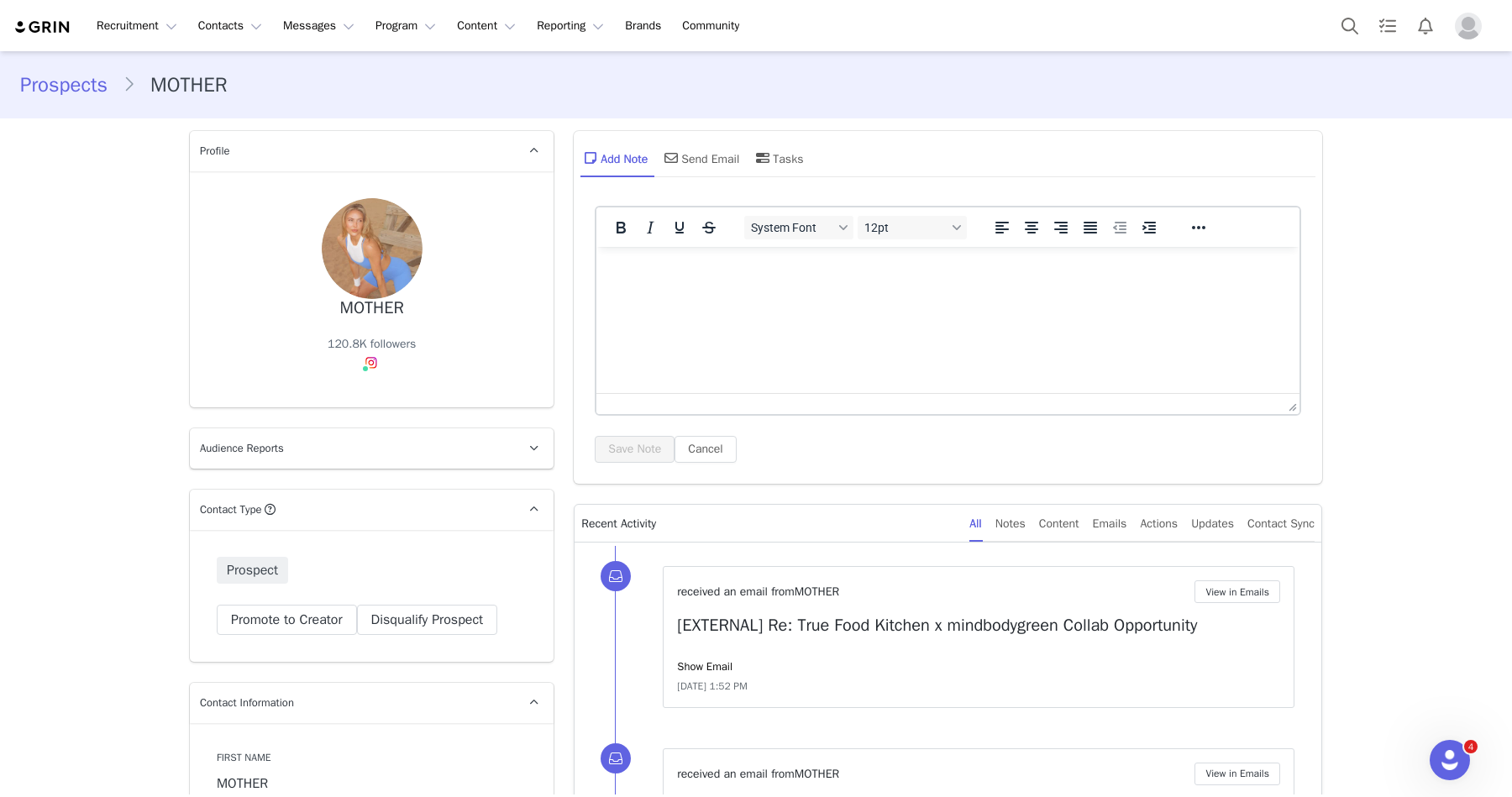 scroll, scrollTop: 0, scrollLeft: 0, axis: both 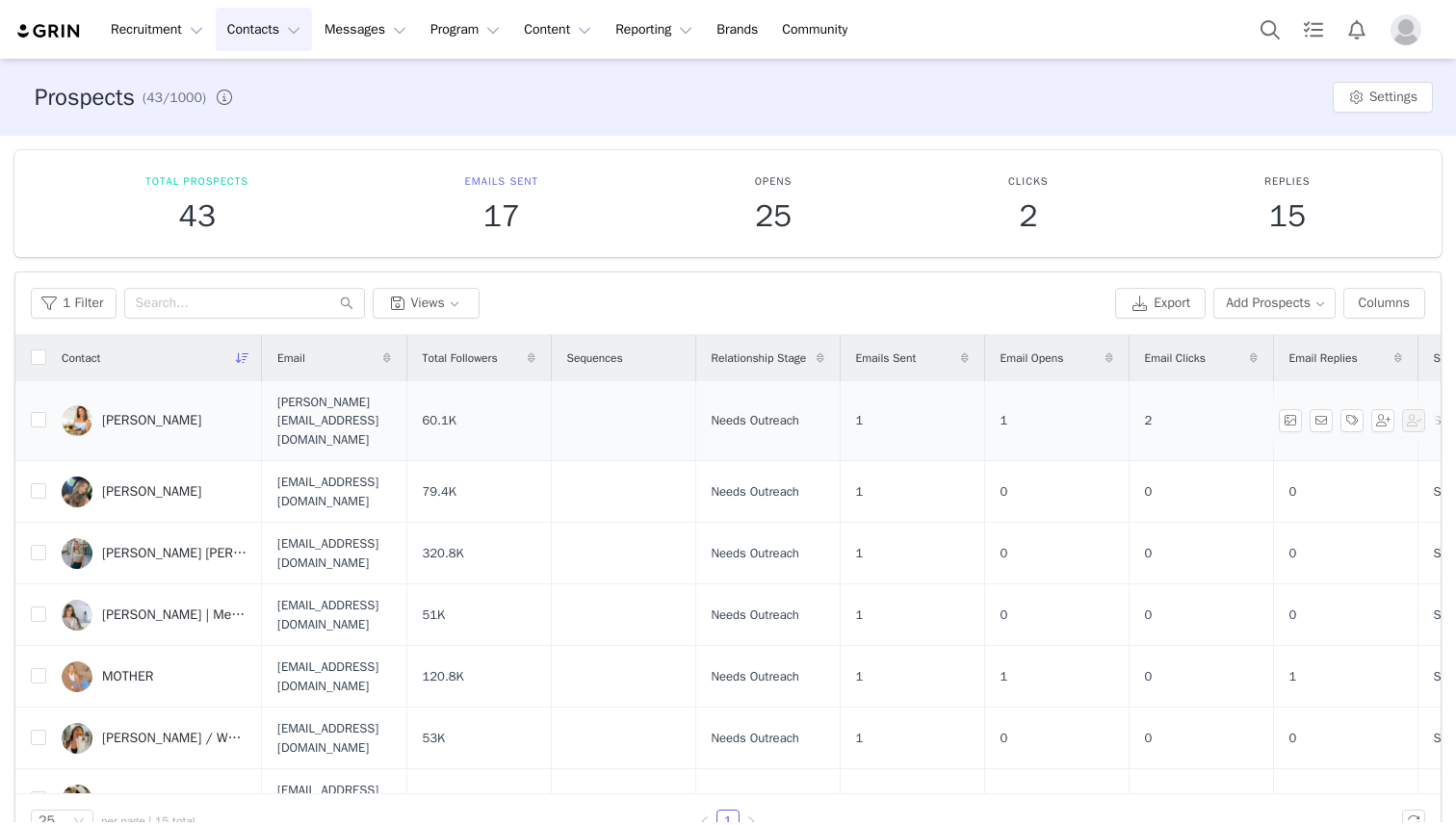 click on "[PERSON_NAME]" at bounding box center [154, 421] 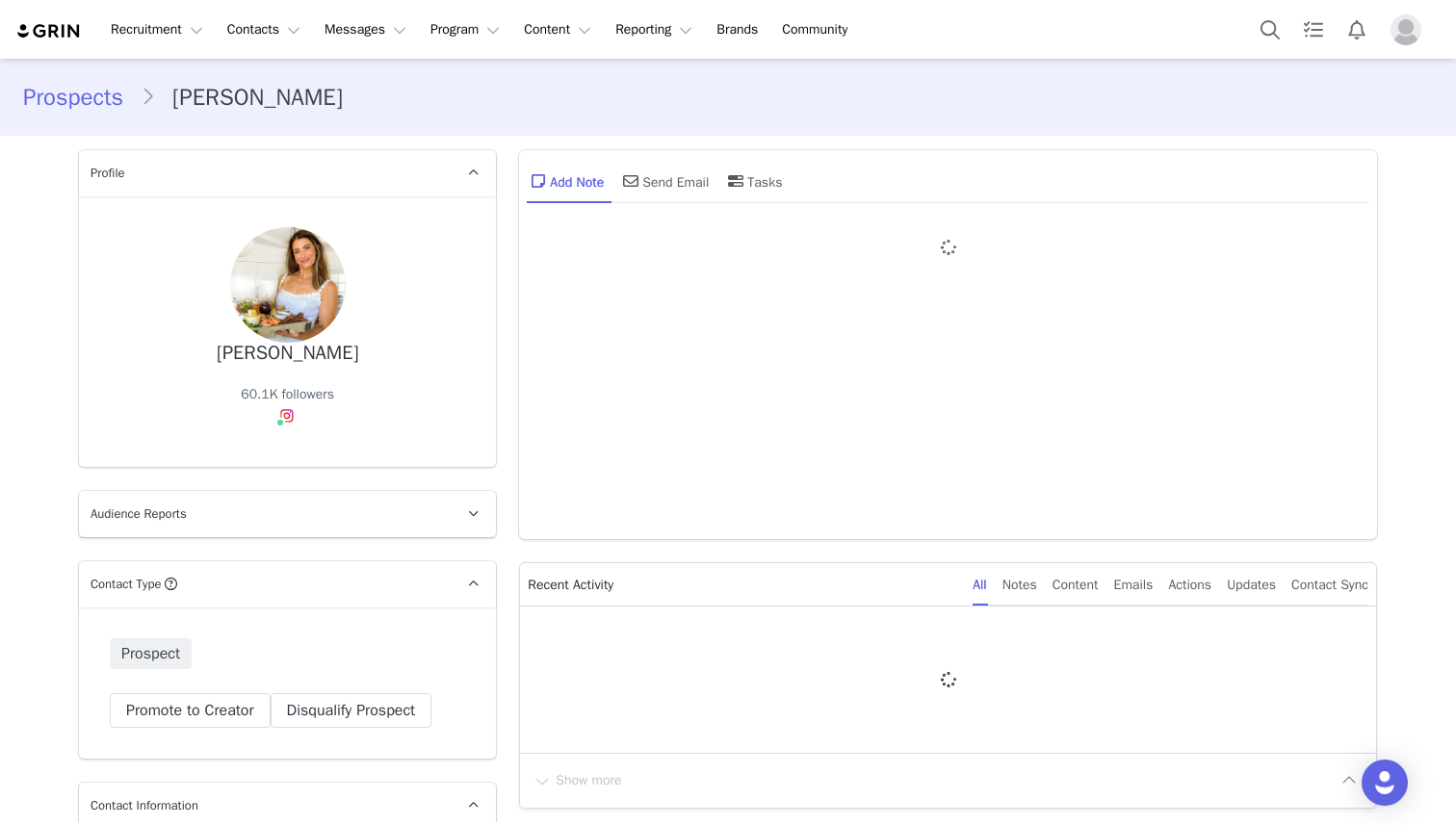 type on "+1 ([GEOGRAPHIC_DATA])" 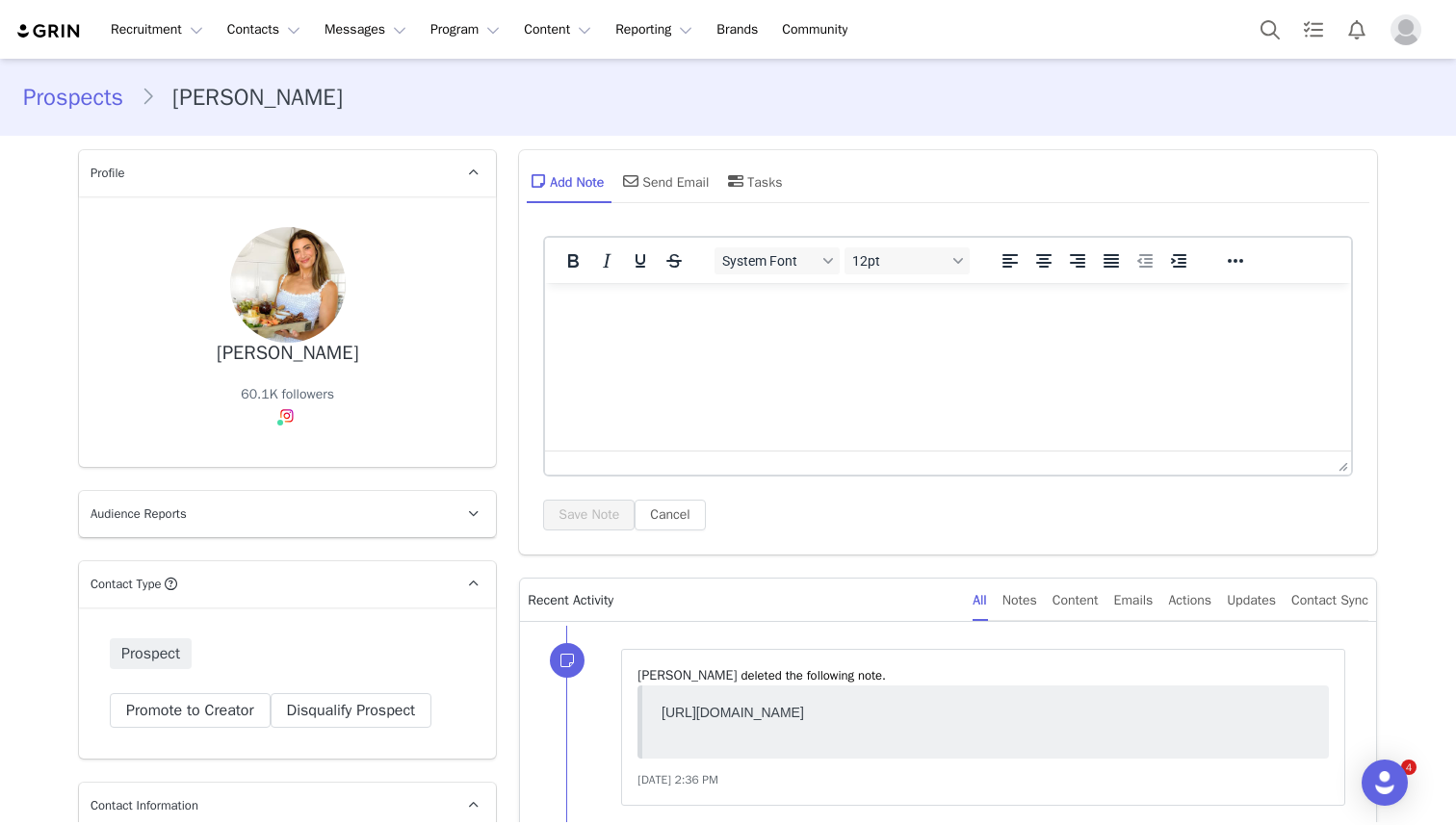 scroll, scrollTop: 0, scrollLeft: 0, axis: both 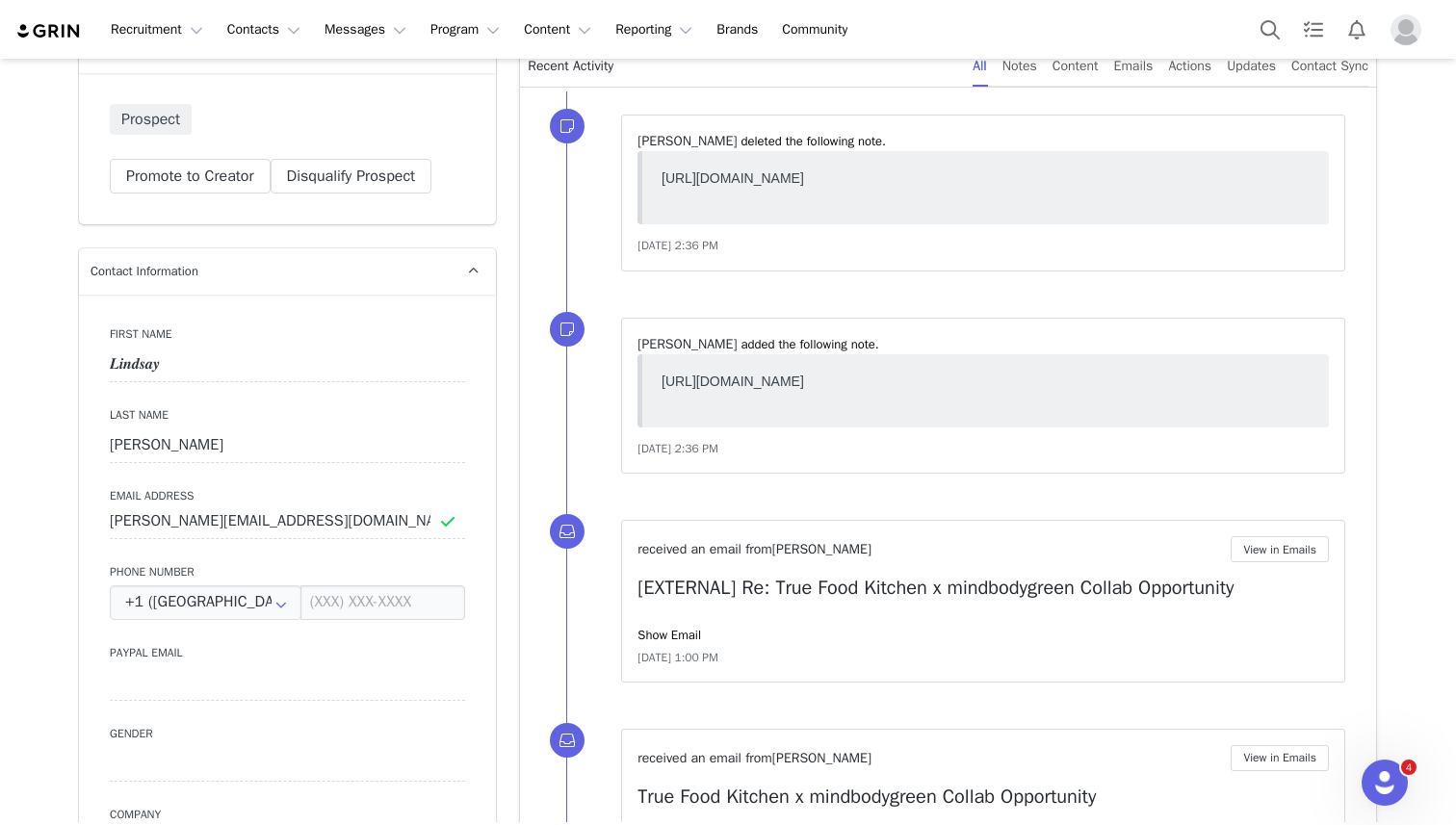 click on "[URL][DOMAIN_NAME]" at bounding box center (985, 380) 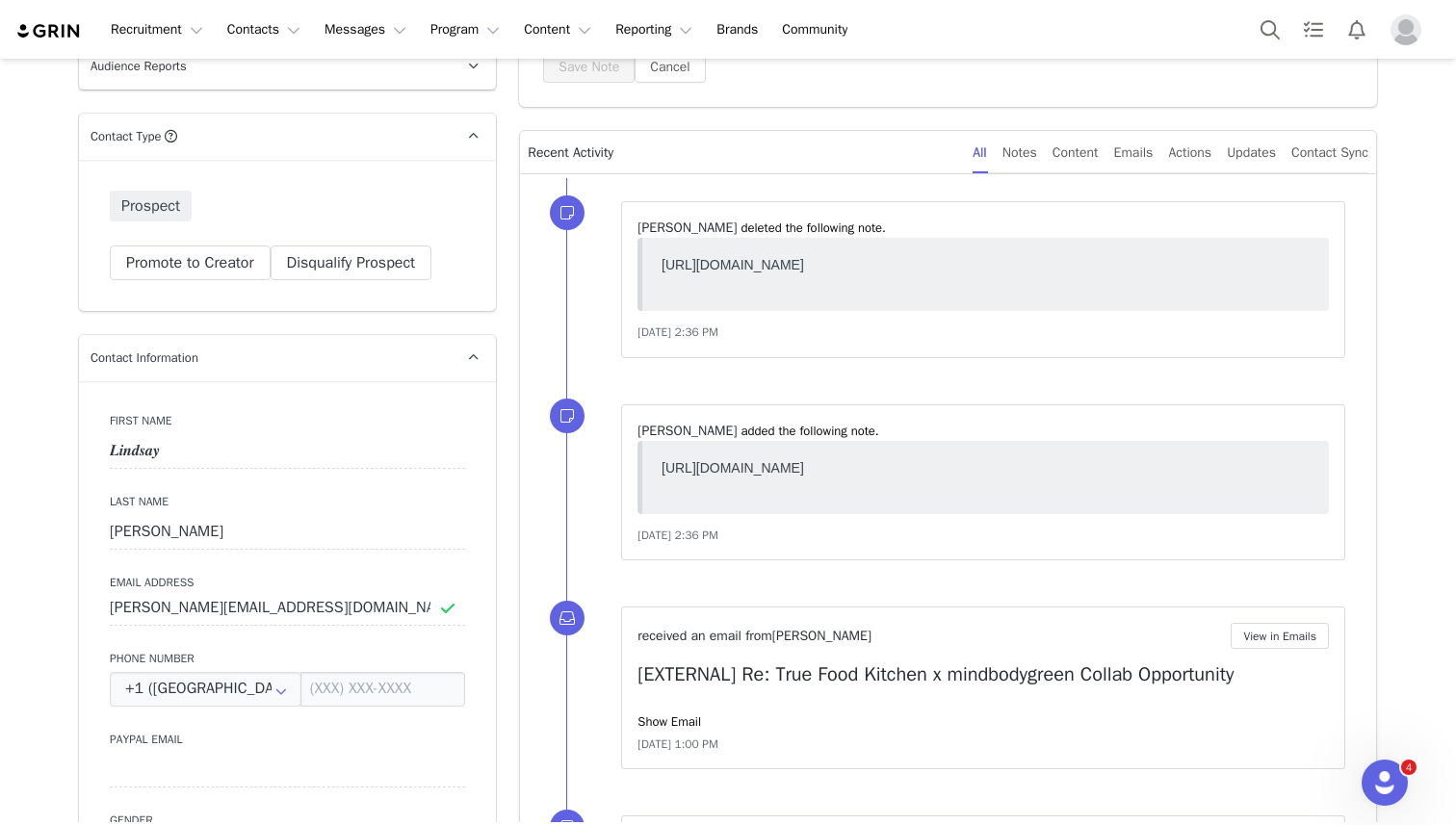 scroll, scrollTop: 449, scrollLeft: 0, axis: vertical 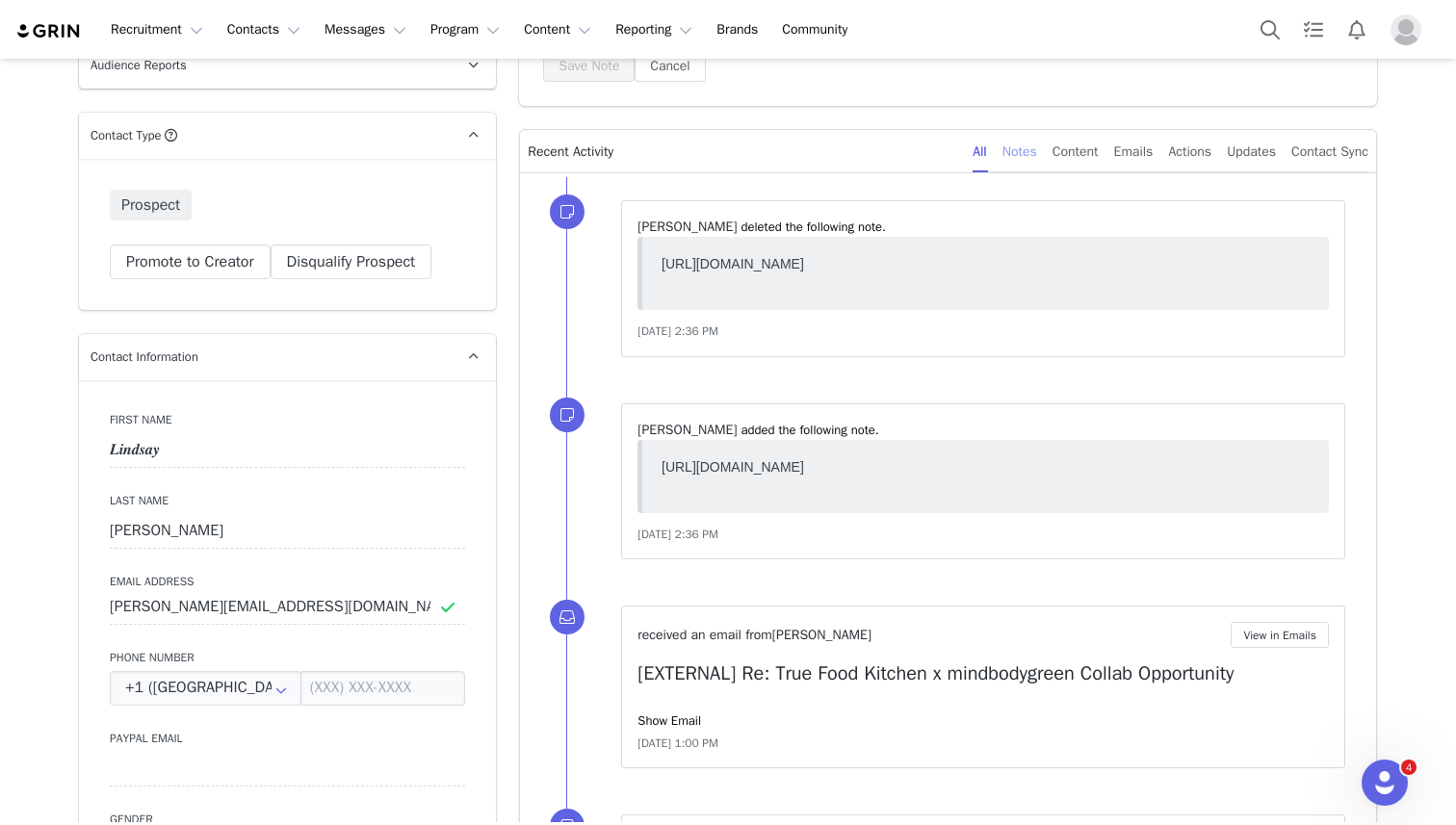 click on "Notes" at bounding box center (1020, 151) 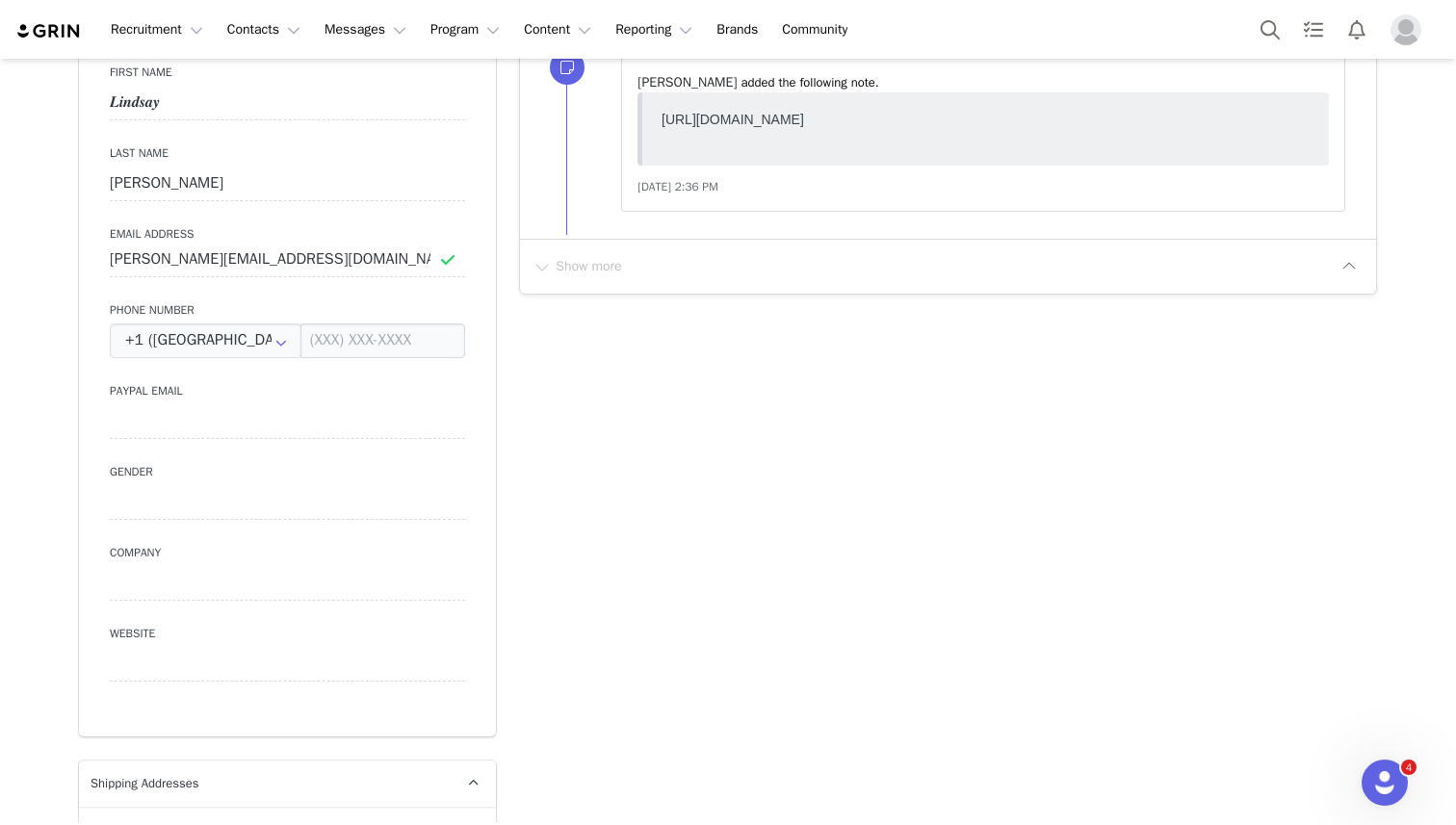 scroll, scrollTop: 824, scrollLeft: 0, axis: vertical 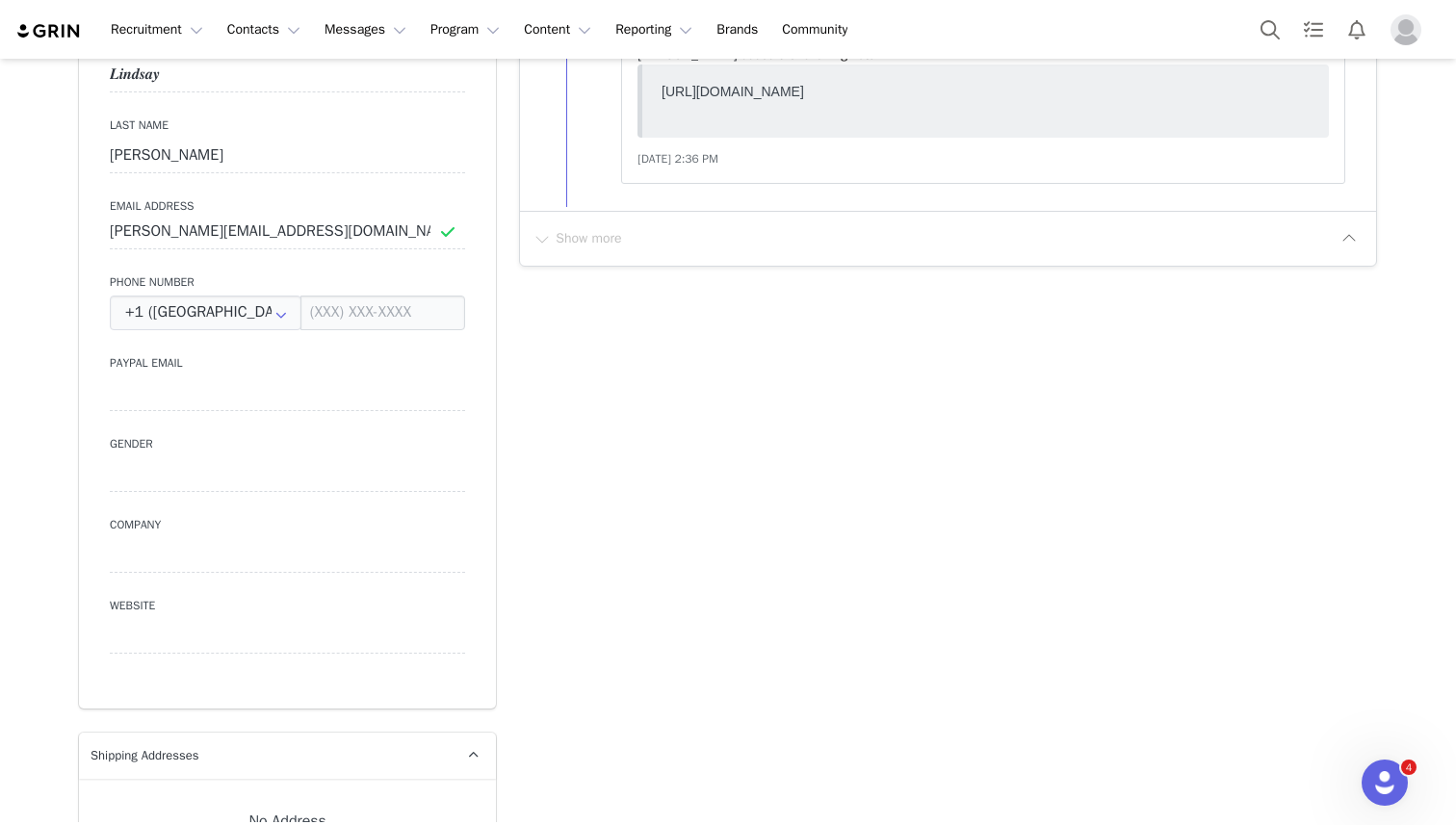 click at bounding box center [1410, 30] 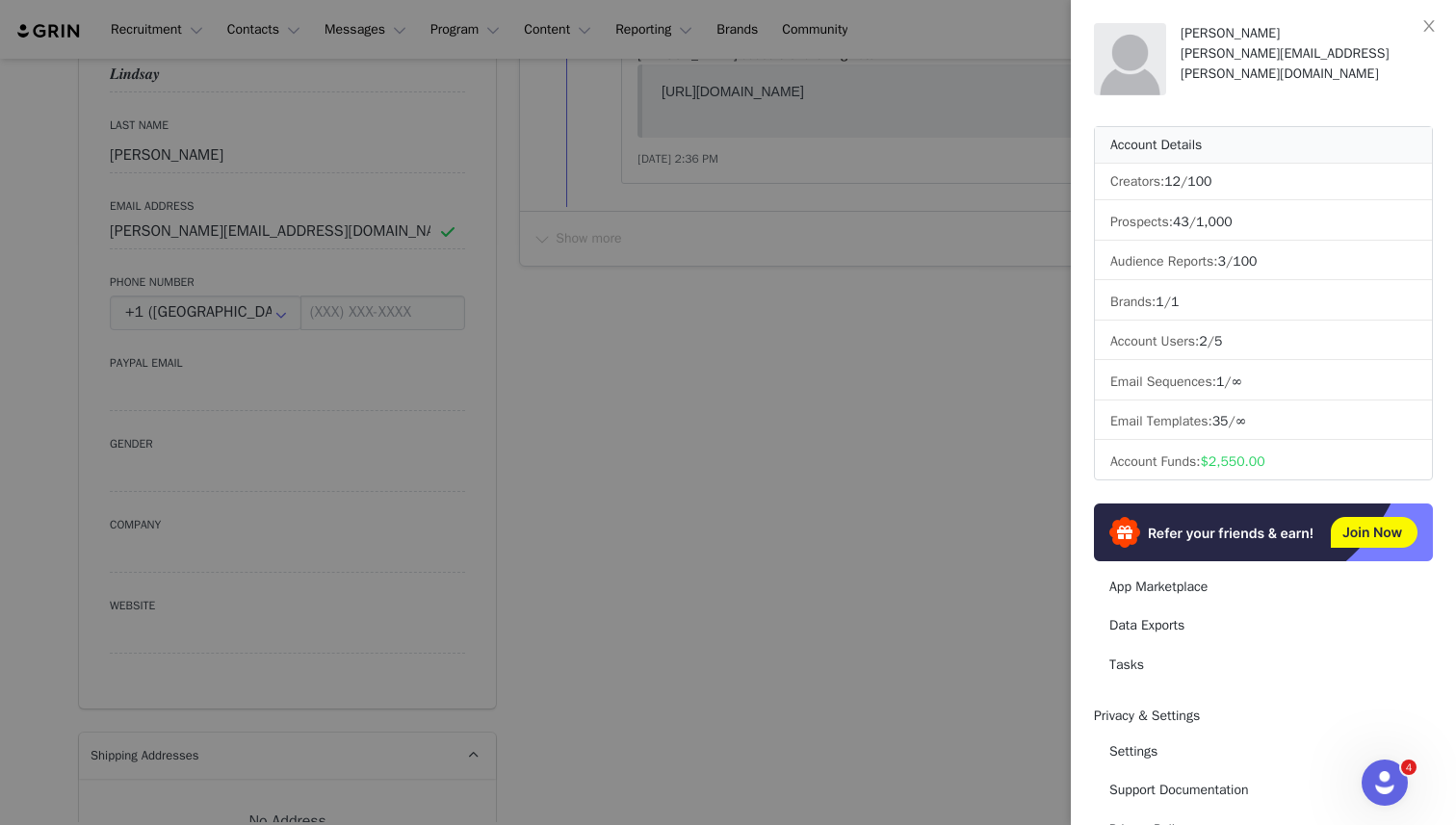 click at bounding box center (728, 412) 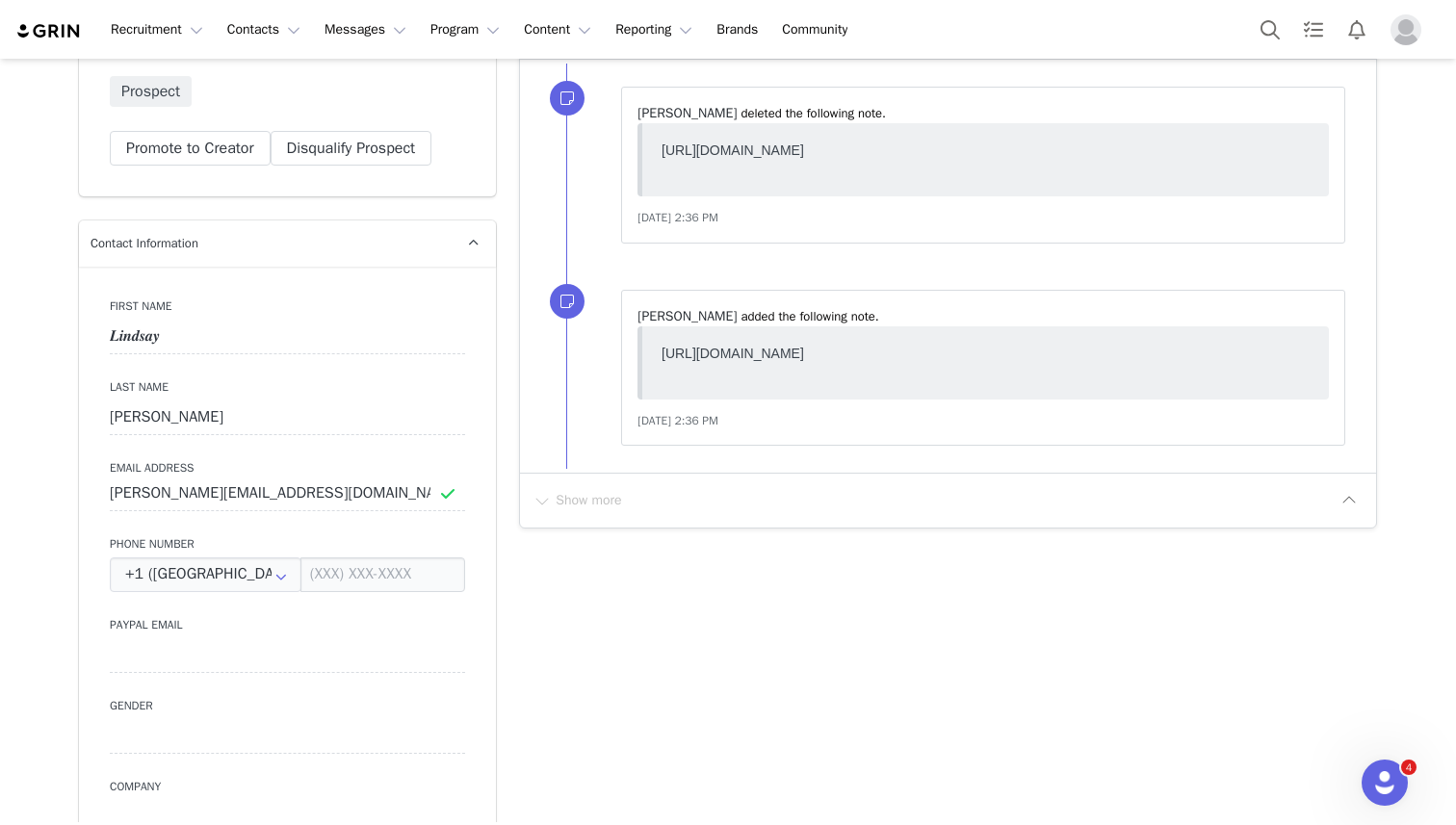 scroll, scrollTop: 0, scrollLeft: 0, axis: both 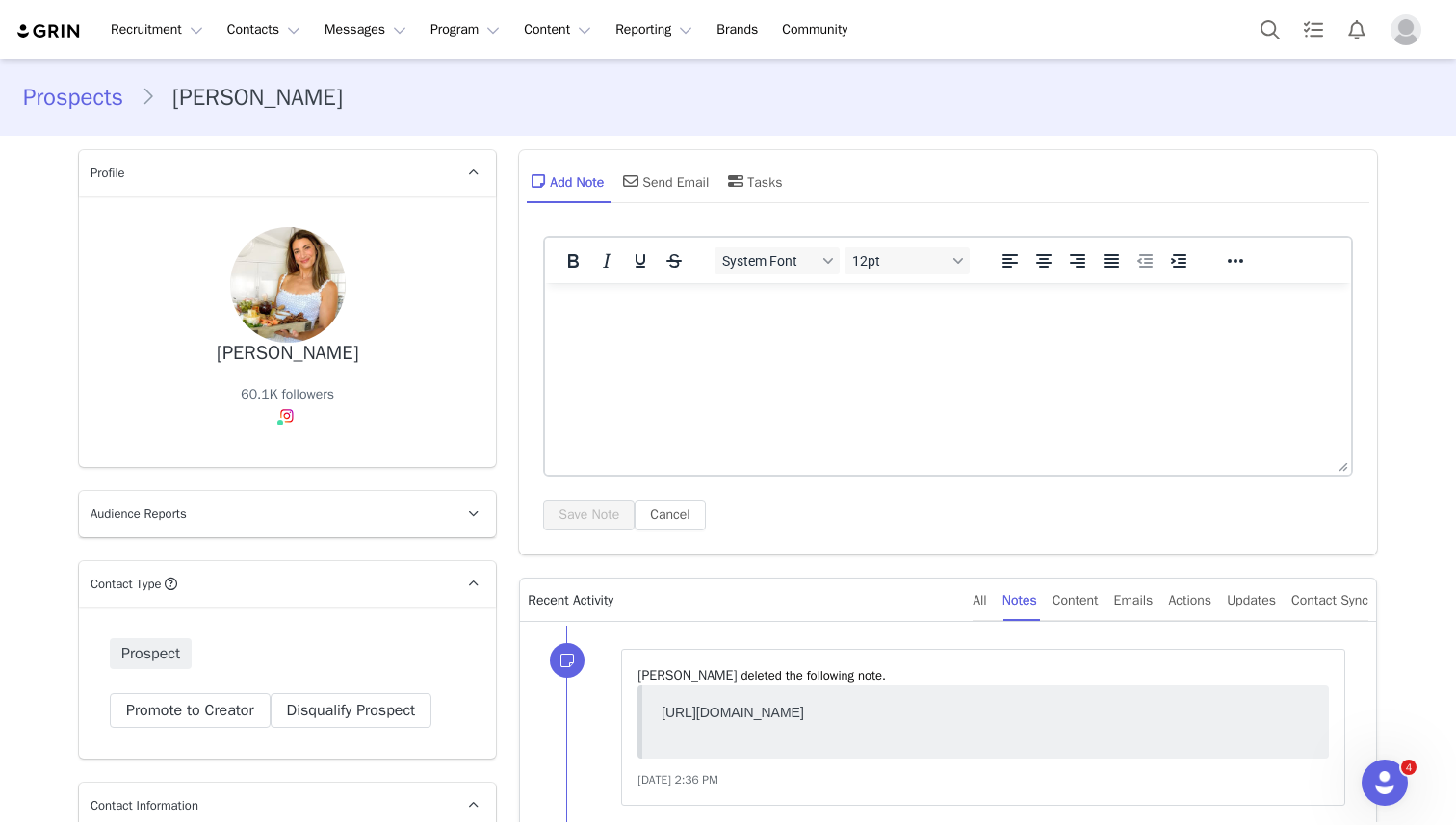 click on "Recruitment Recruitment Creator Search Curated Lists Landing Pages Web Extension AI Creator Search Beta Contacts Contacts Creators Prospects Applicants Messages Messages Dashboard Inbox Templates Sequences Program Program Activations Partnerships Payments Affiliates Content Content Creator Content Media Library Social Listening Reporting Reporting Dashboard Report Builder Brands Brands Community Community" at bounding box center (728, 29) 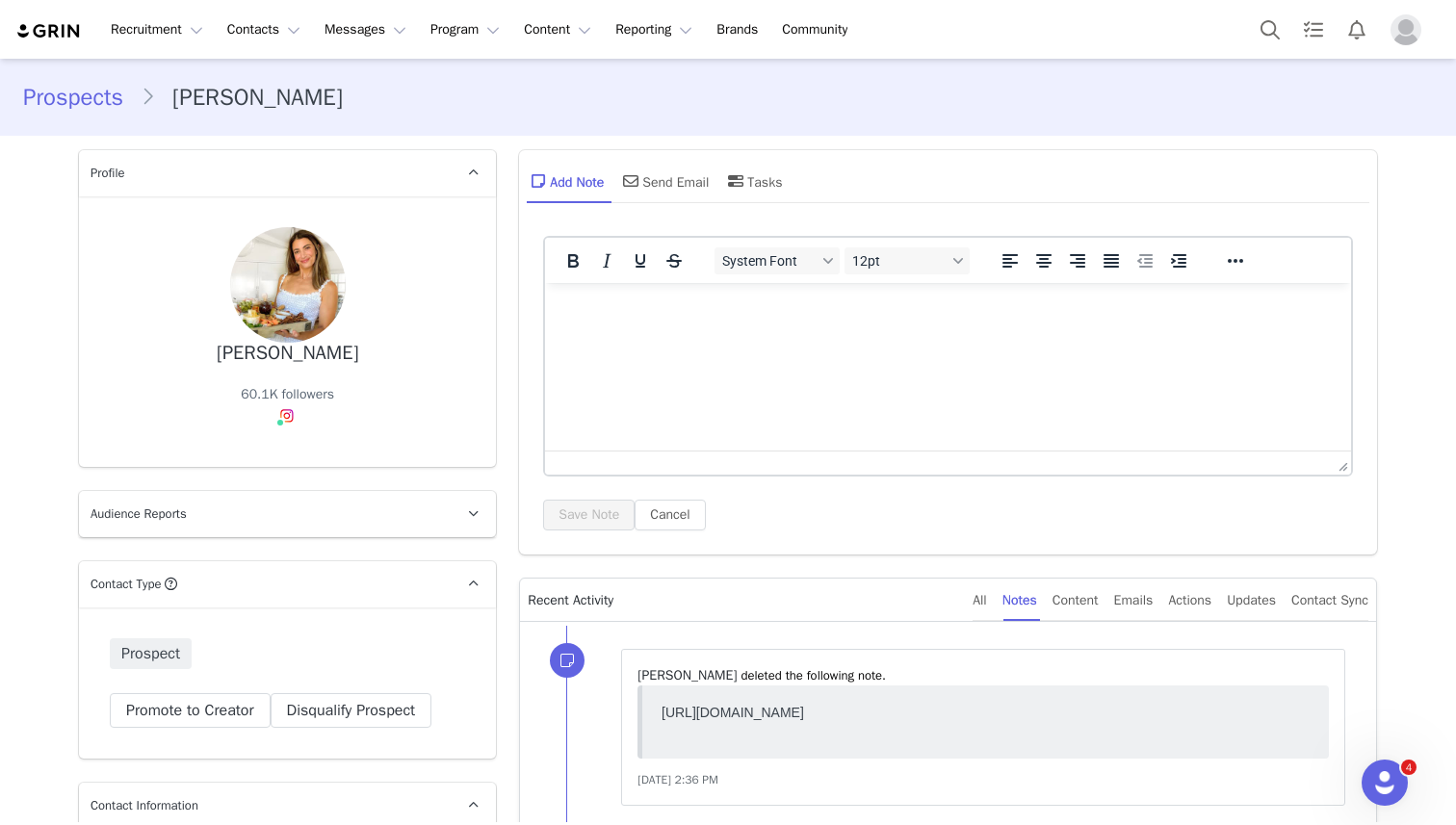 click at bounding box center (1406, 30) 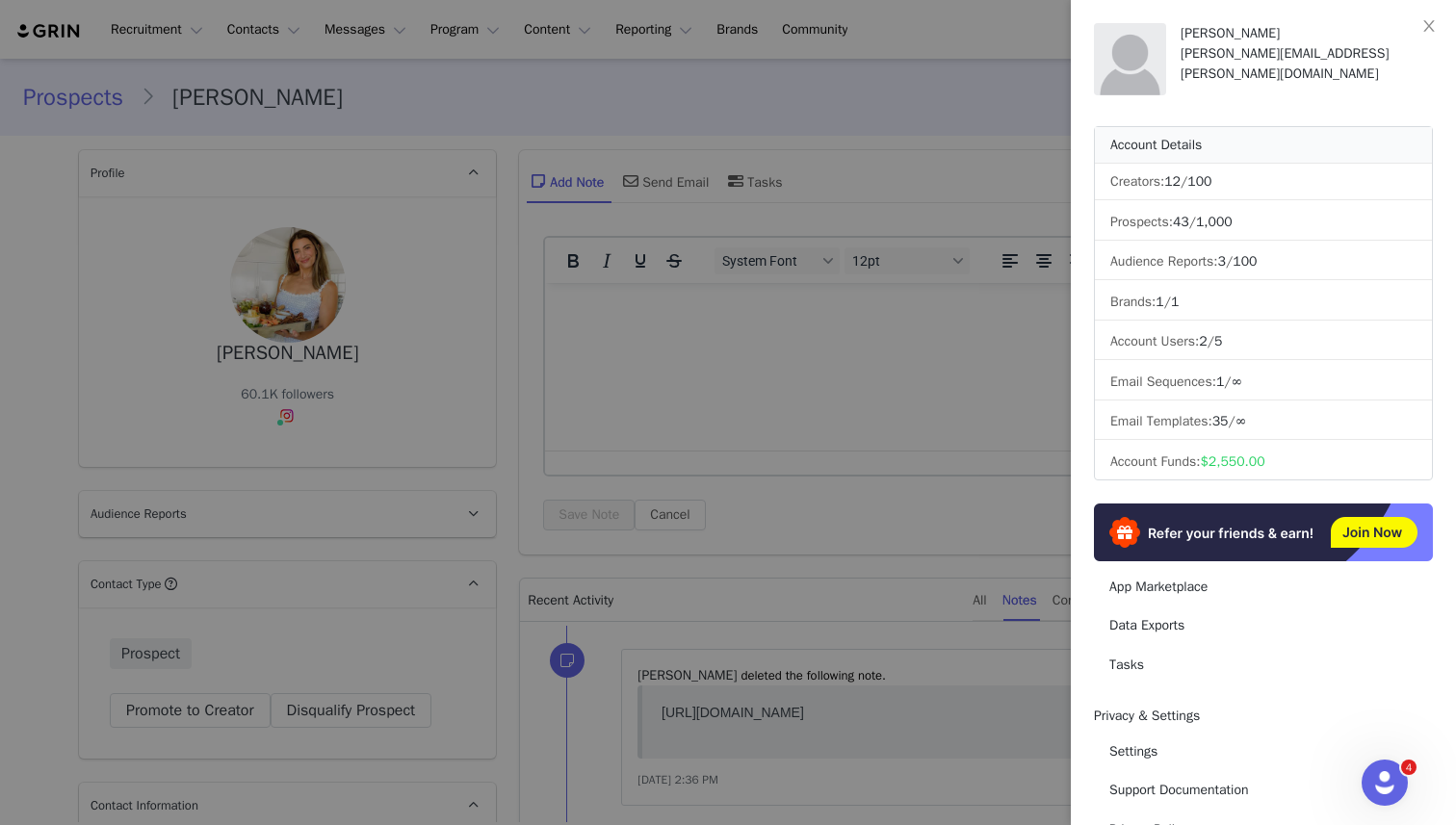 click on "Settings  Support Documentation  Privacy Policy  Terms of Use Sign Out" at bounding box center [1263, 829] 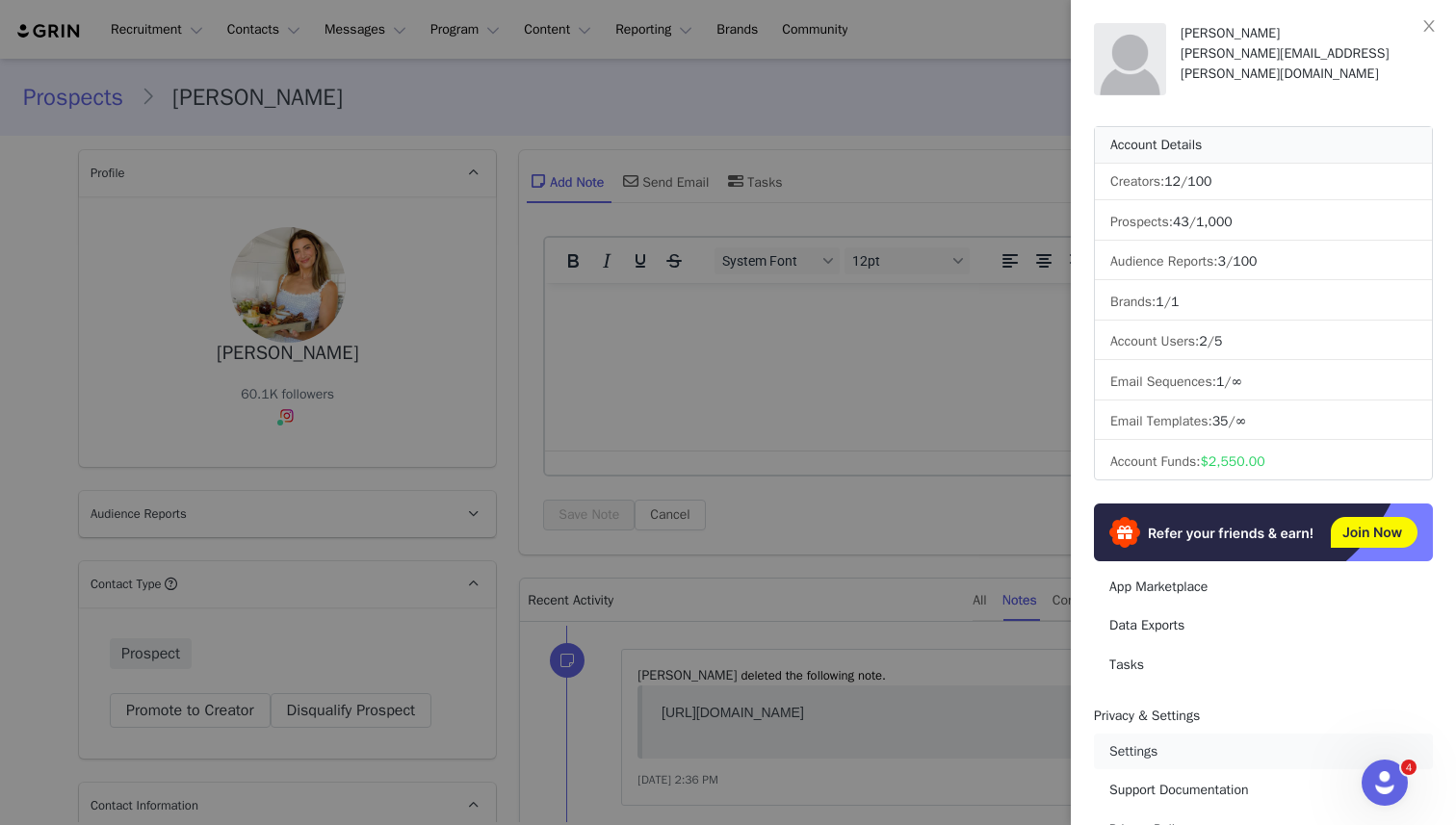 click on "Settings" at bounding box center (1263, 751) 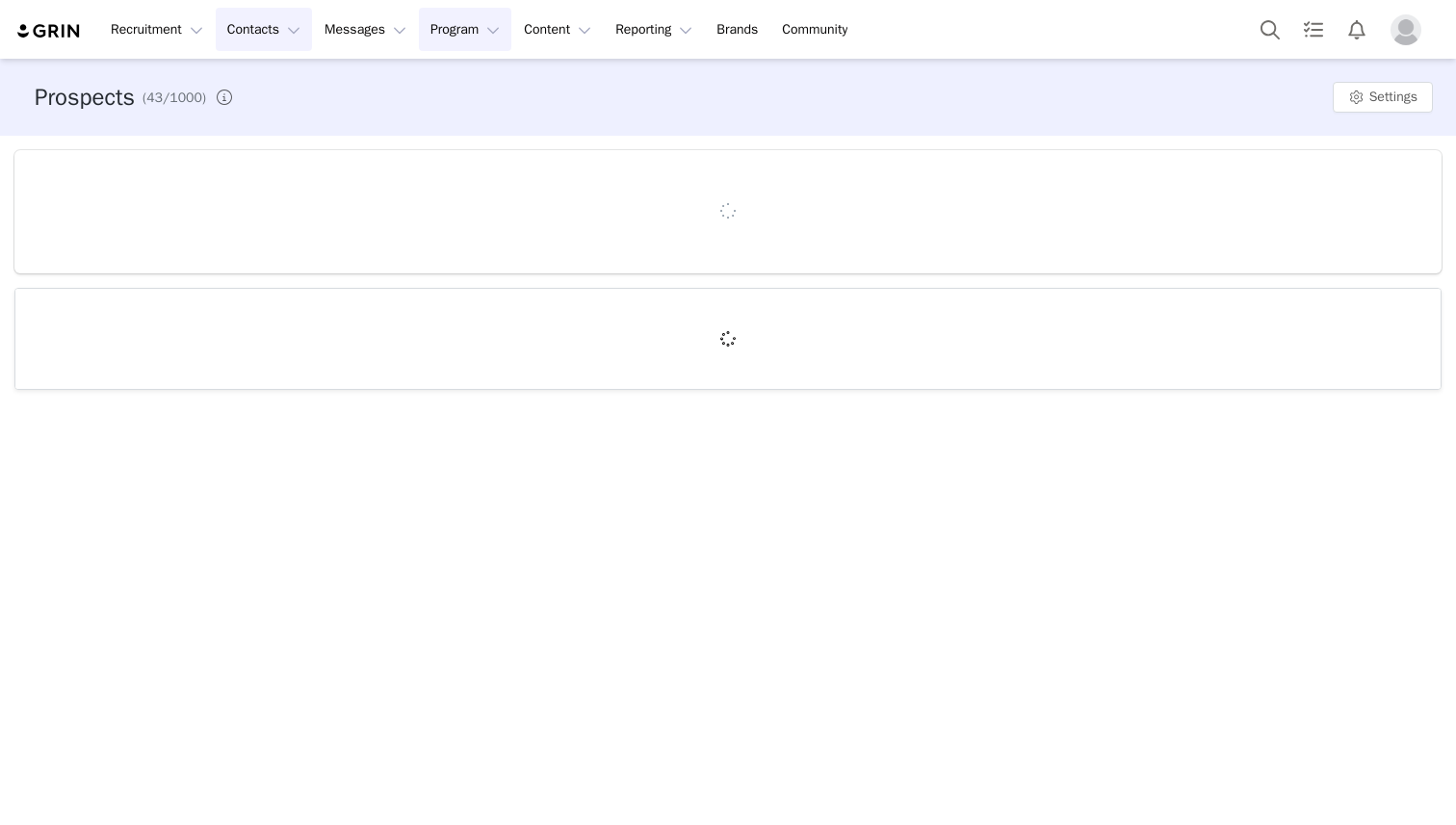 scroll, scrollTop: 0, scrollLeft: 0, axis: both 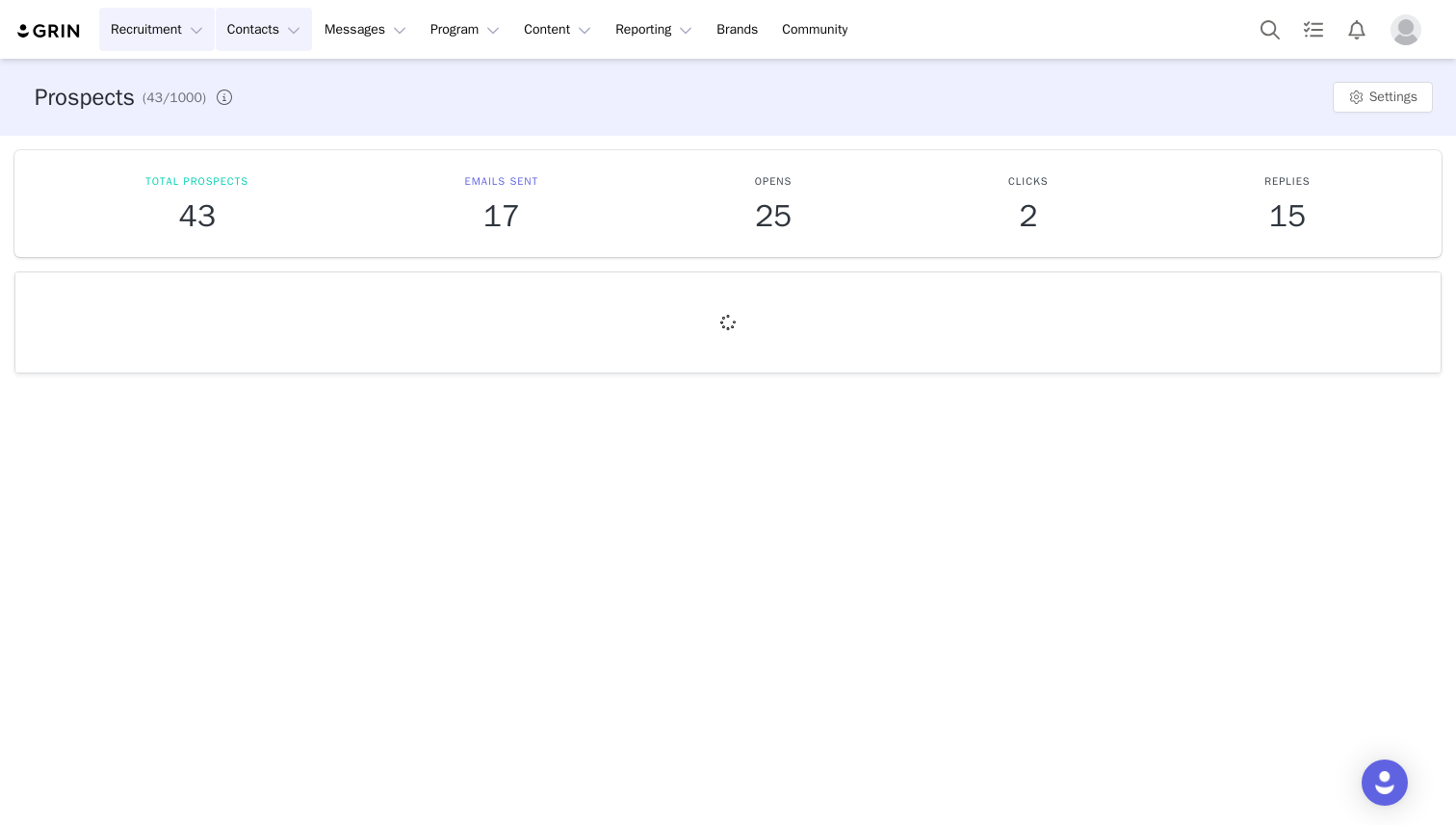 click on "Recruitment Recruitment" at bounding box center [157, 29] 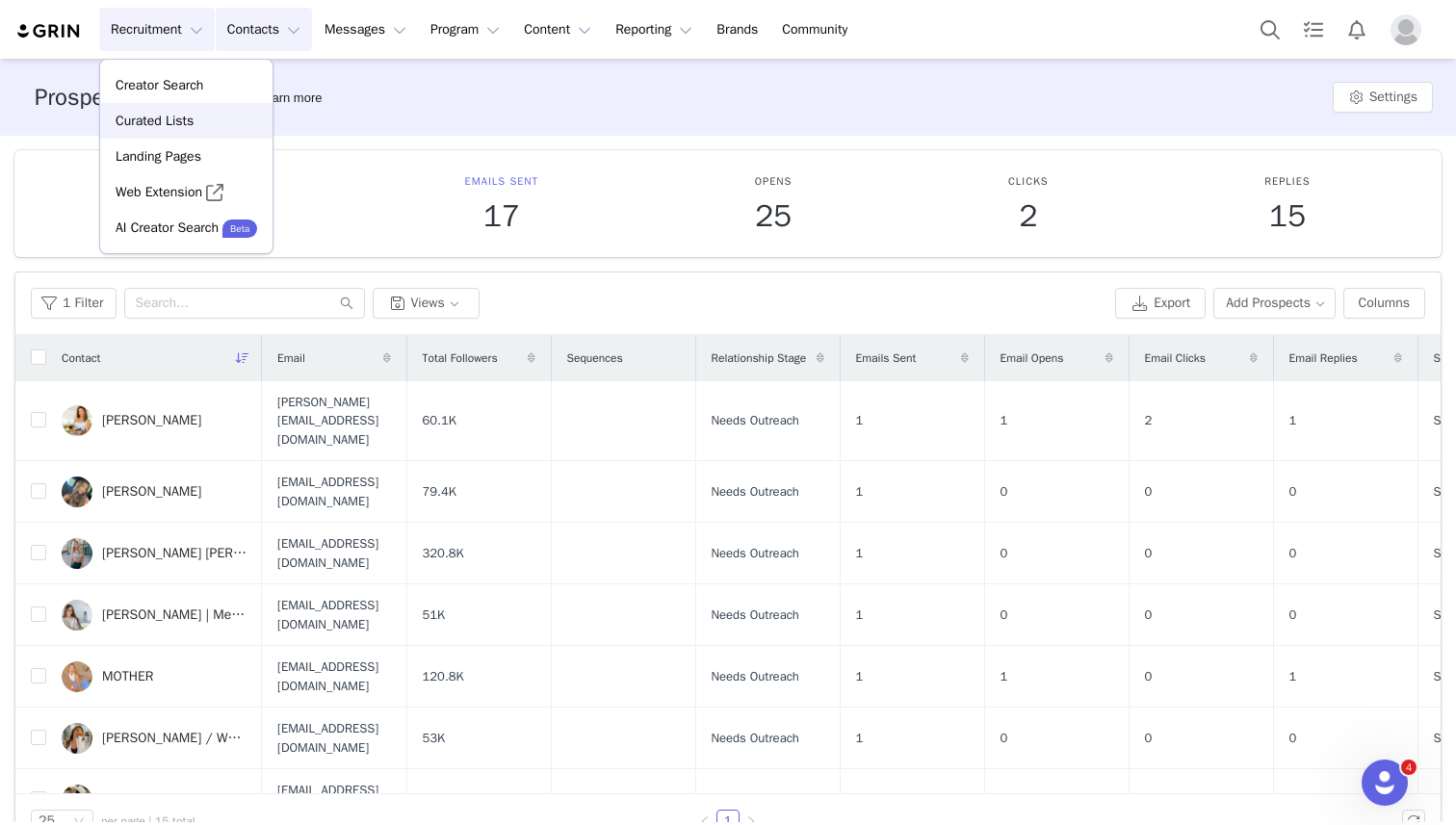 scroll, scrollTop: 0, scrollLeft: 0, axis: both 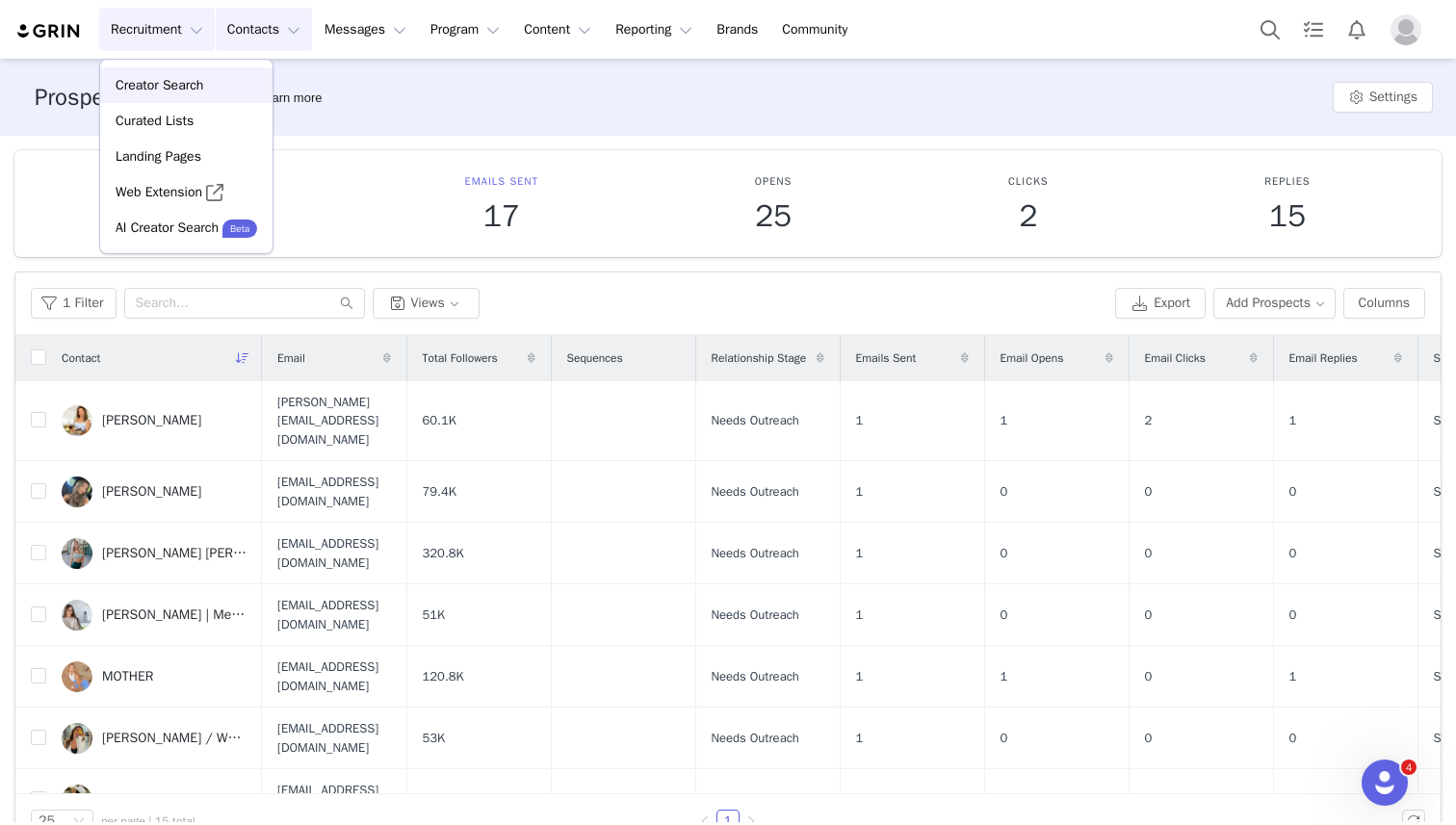 click on "Creator Search" at bounding box center [159, 85] 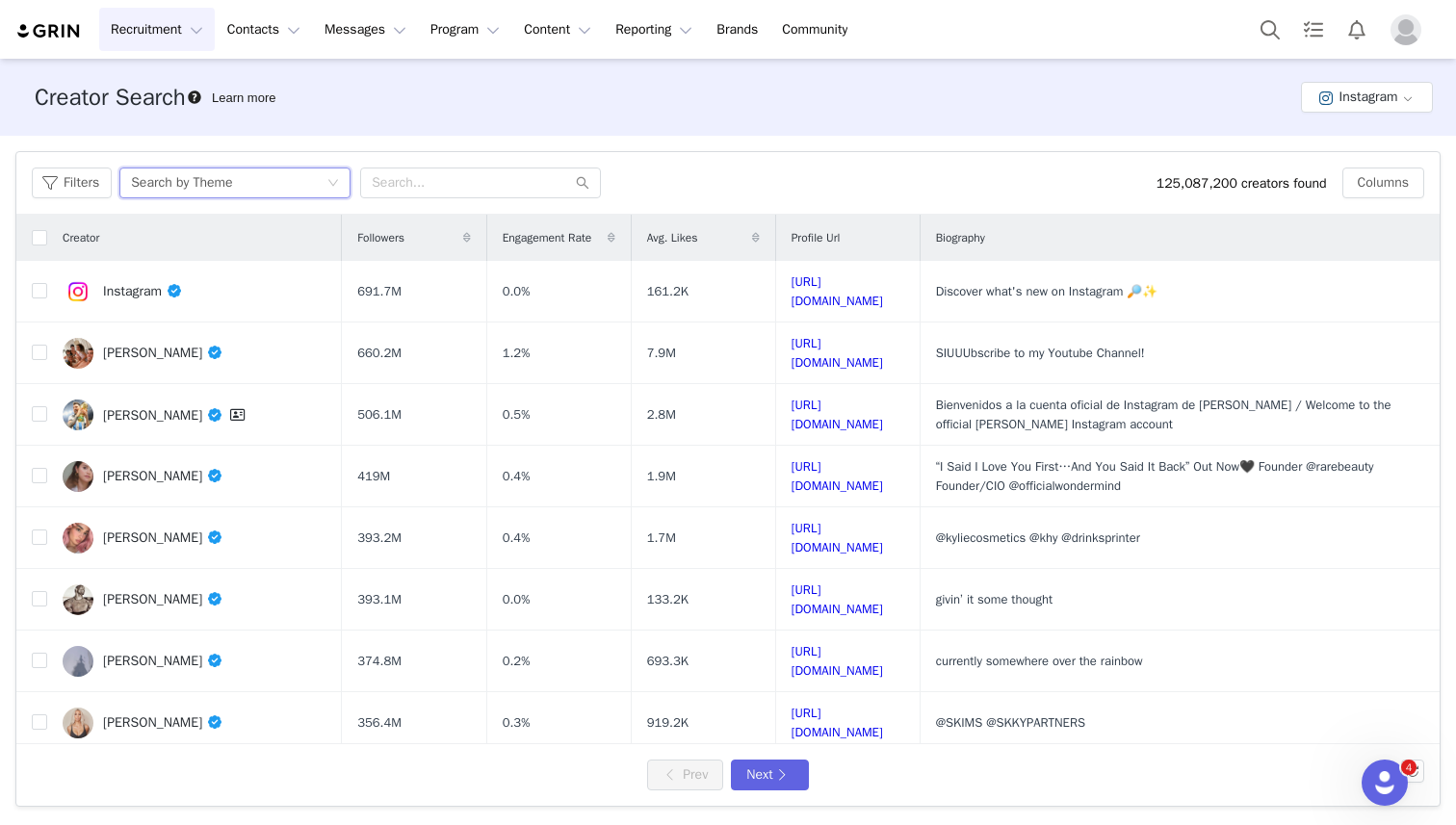 click on "Search by Theme" at bounding box center [181, 183] 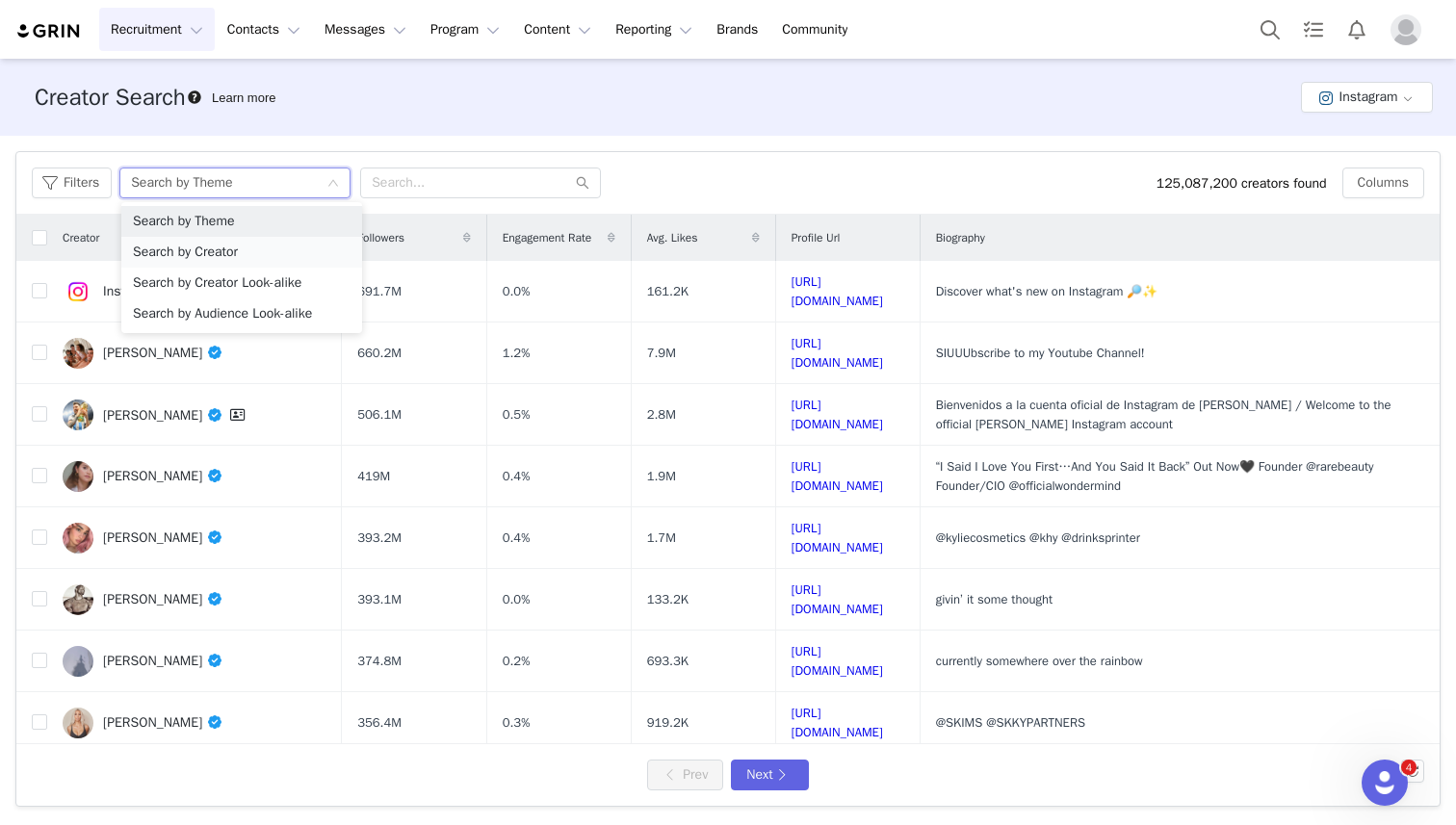 click on "Search by Creator" at bounding box center (242, 252) 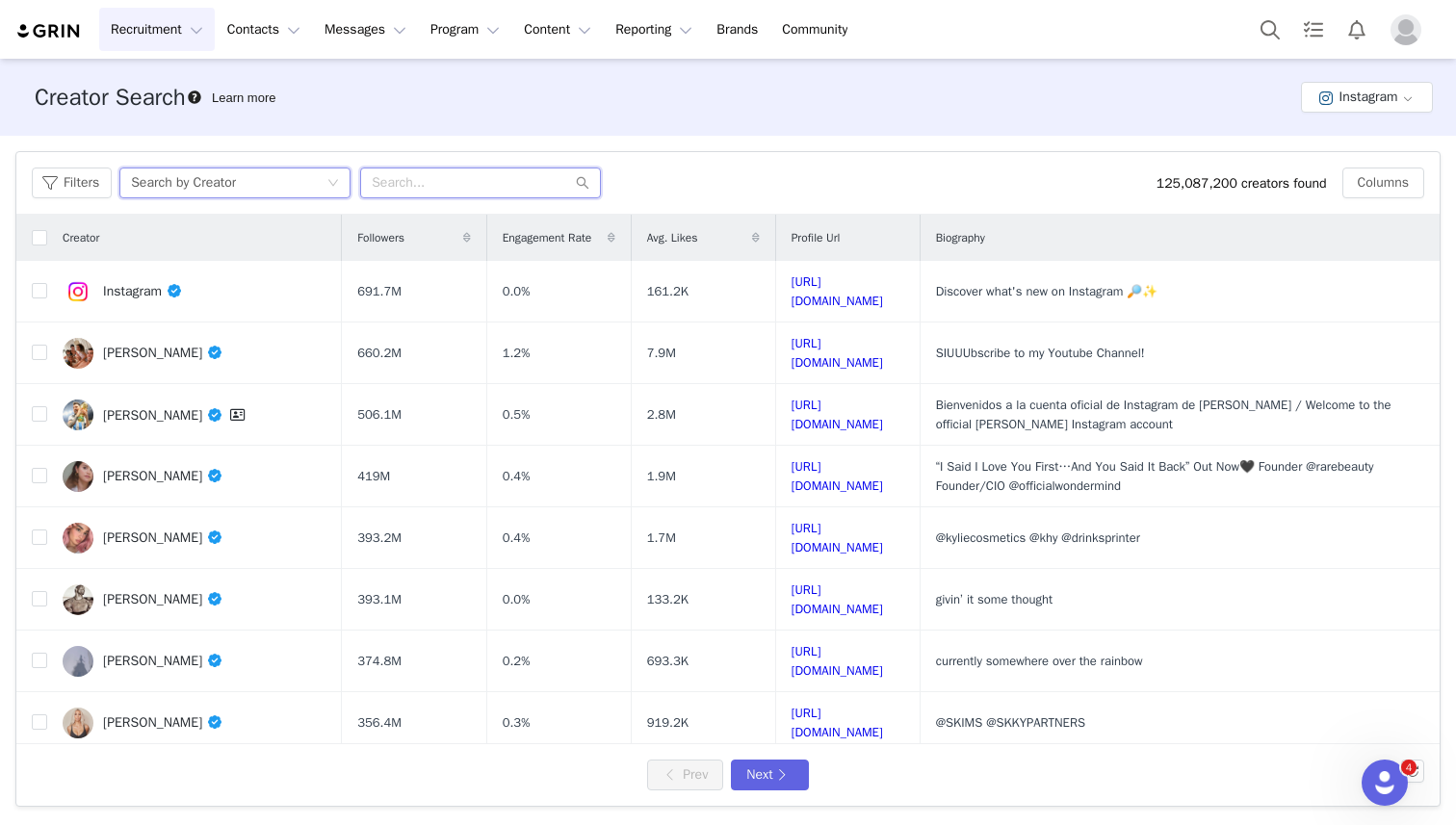 click at bounding box center [481, 183] 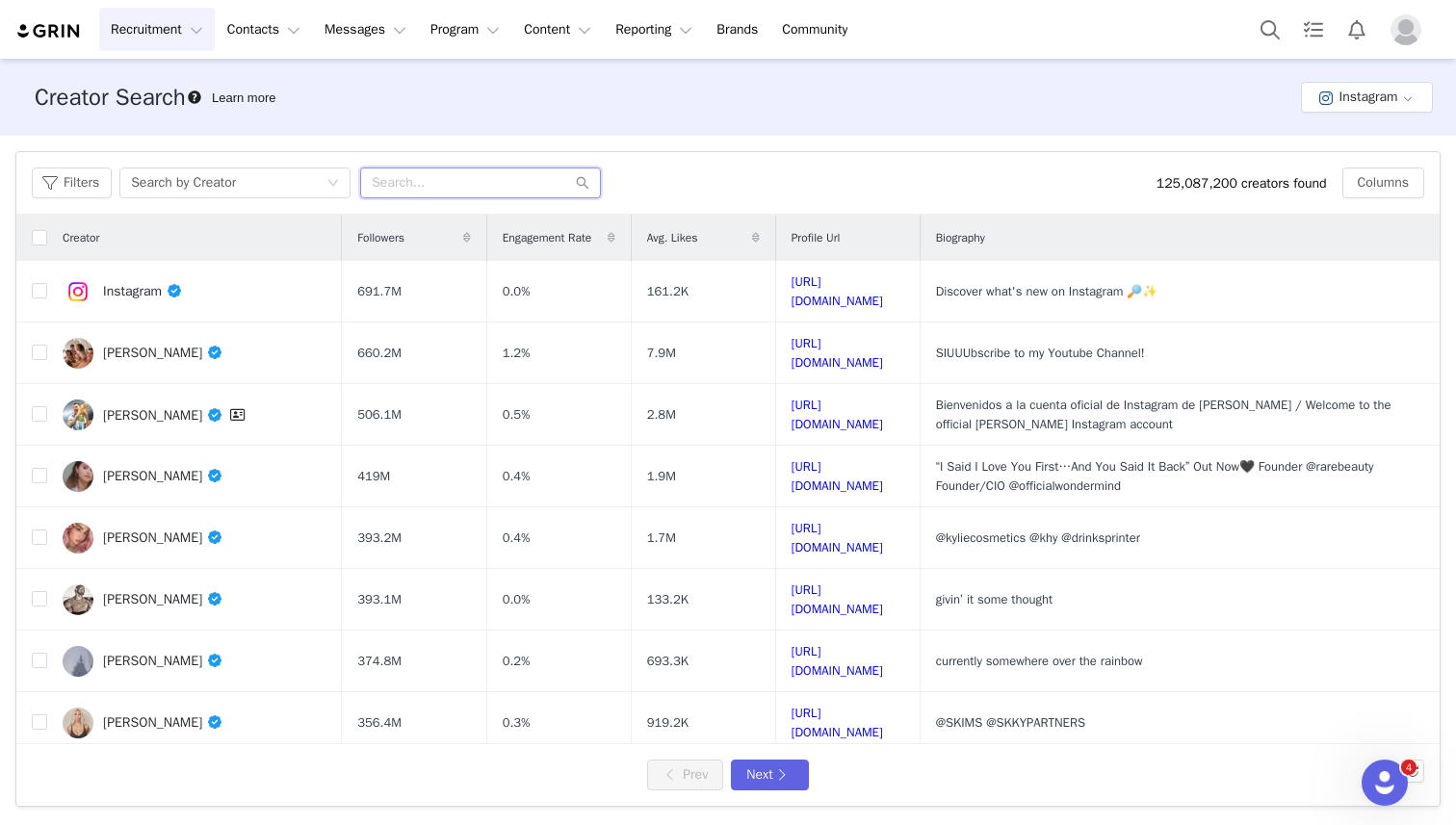paste on "LINDSAY SUROWITZ" 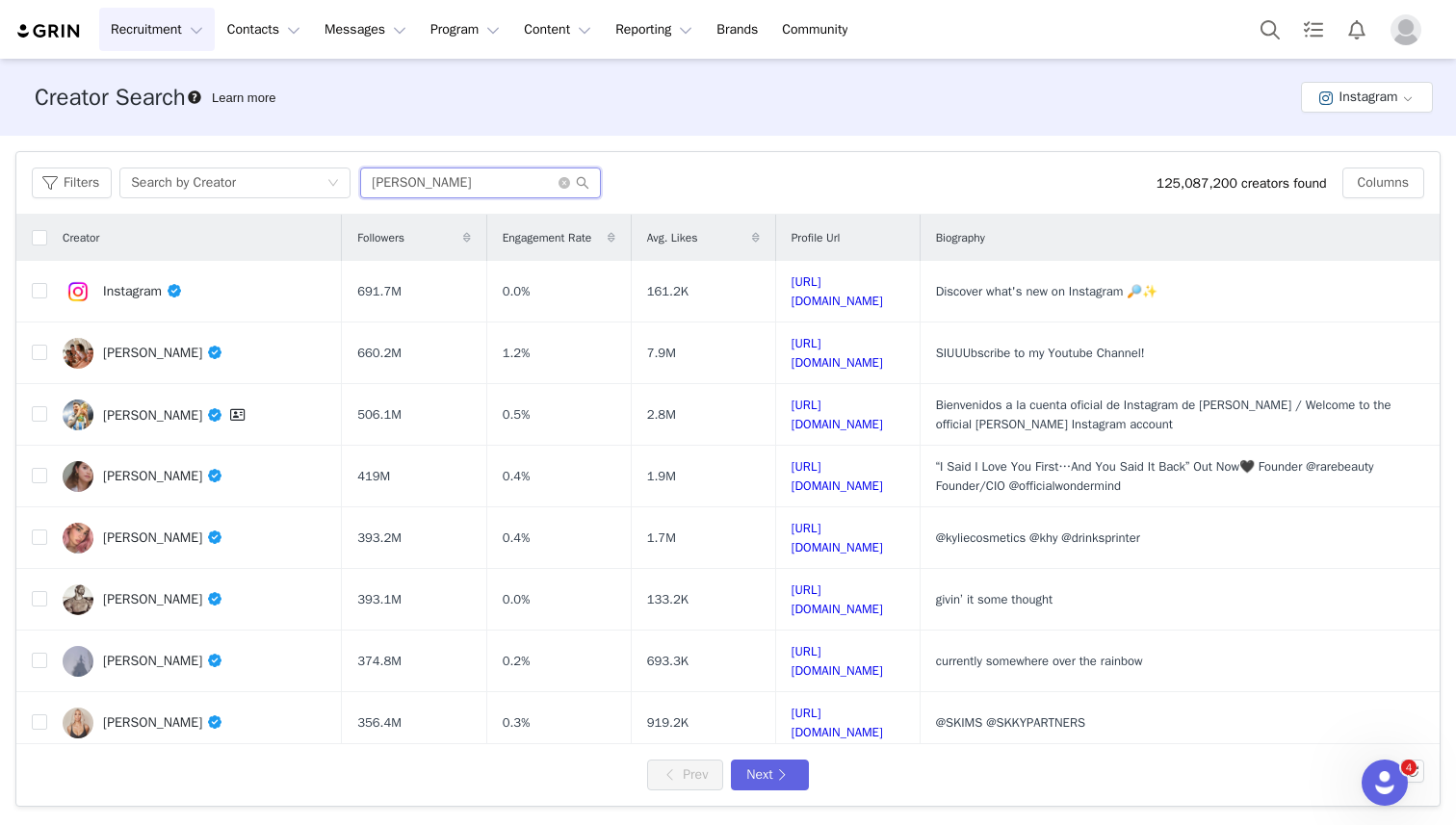 type on "LINDSAY SUROWITZ" 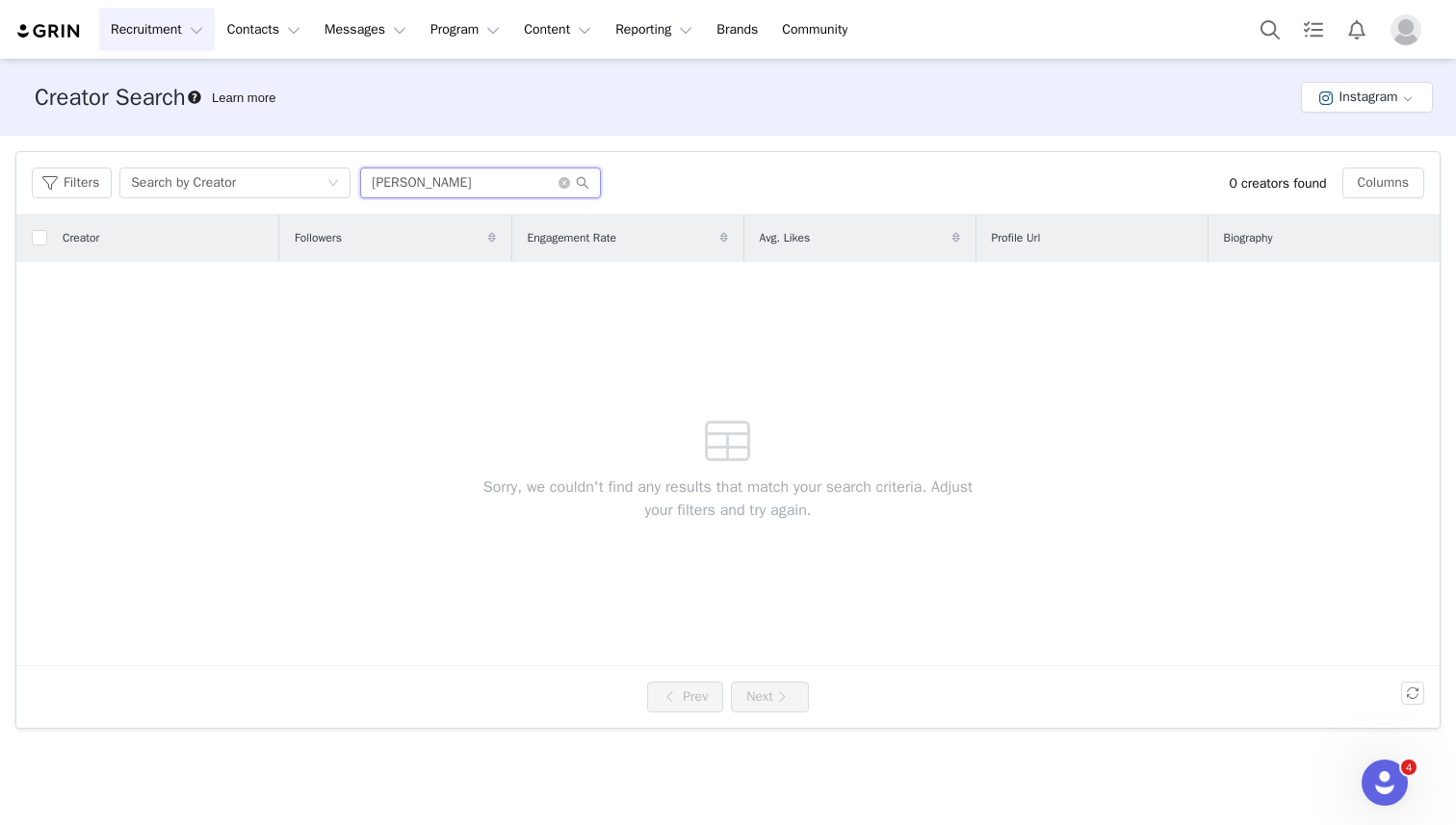 click on "LINDSAY SUROWITZ" at bounding box center (481, 183) 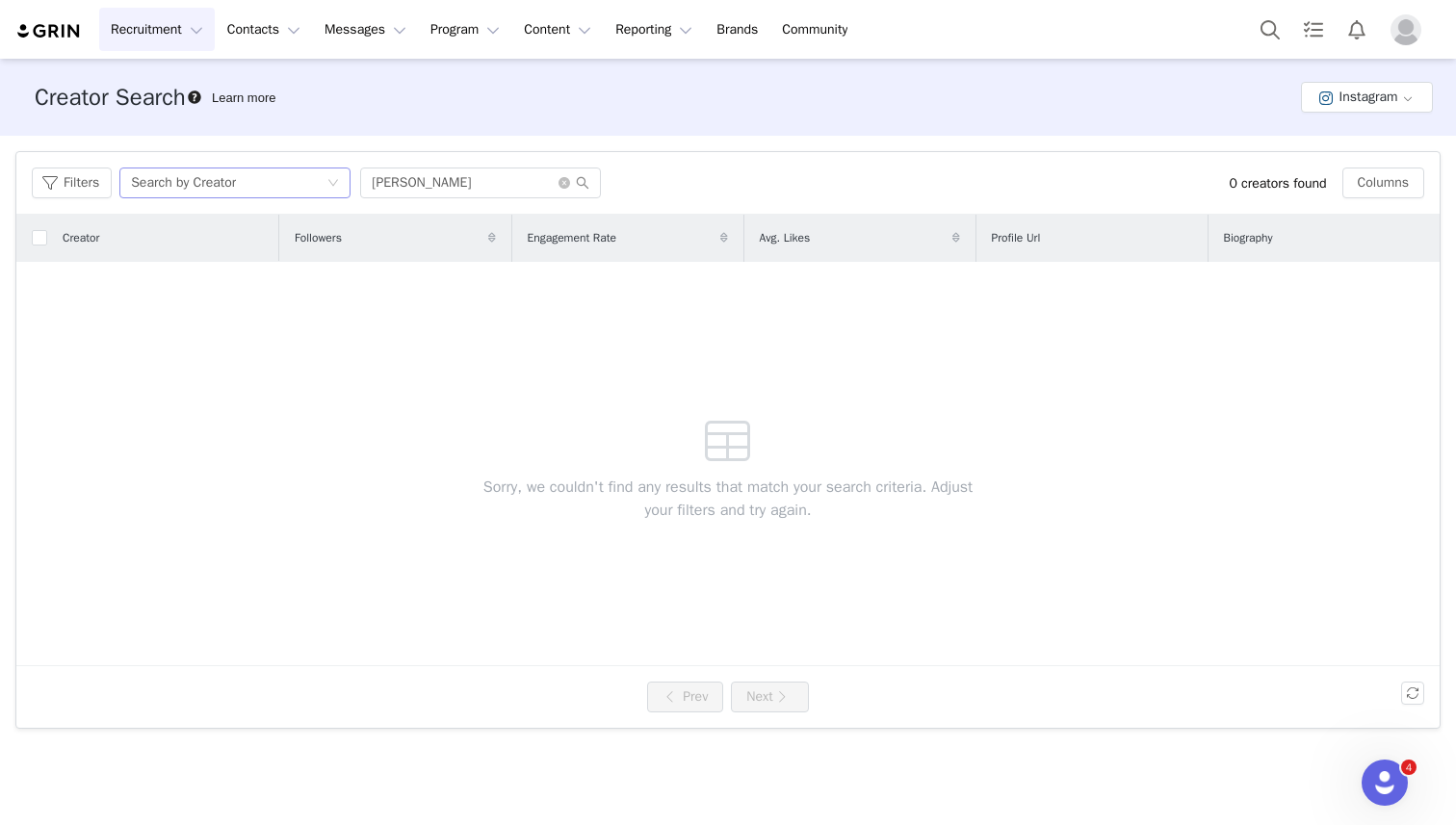 click on "Search by Creator" at bounding box center (228, 183) 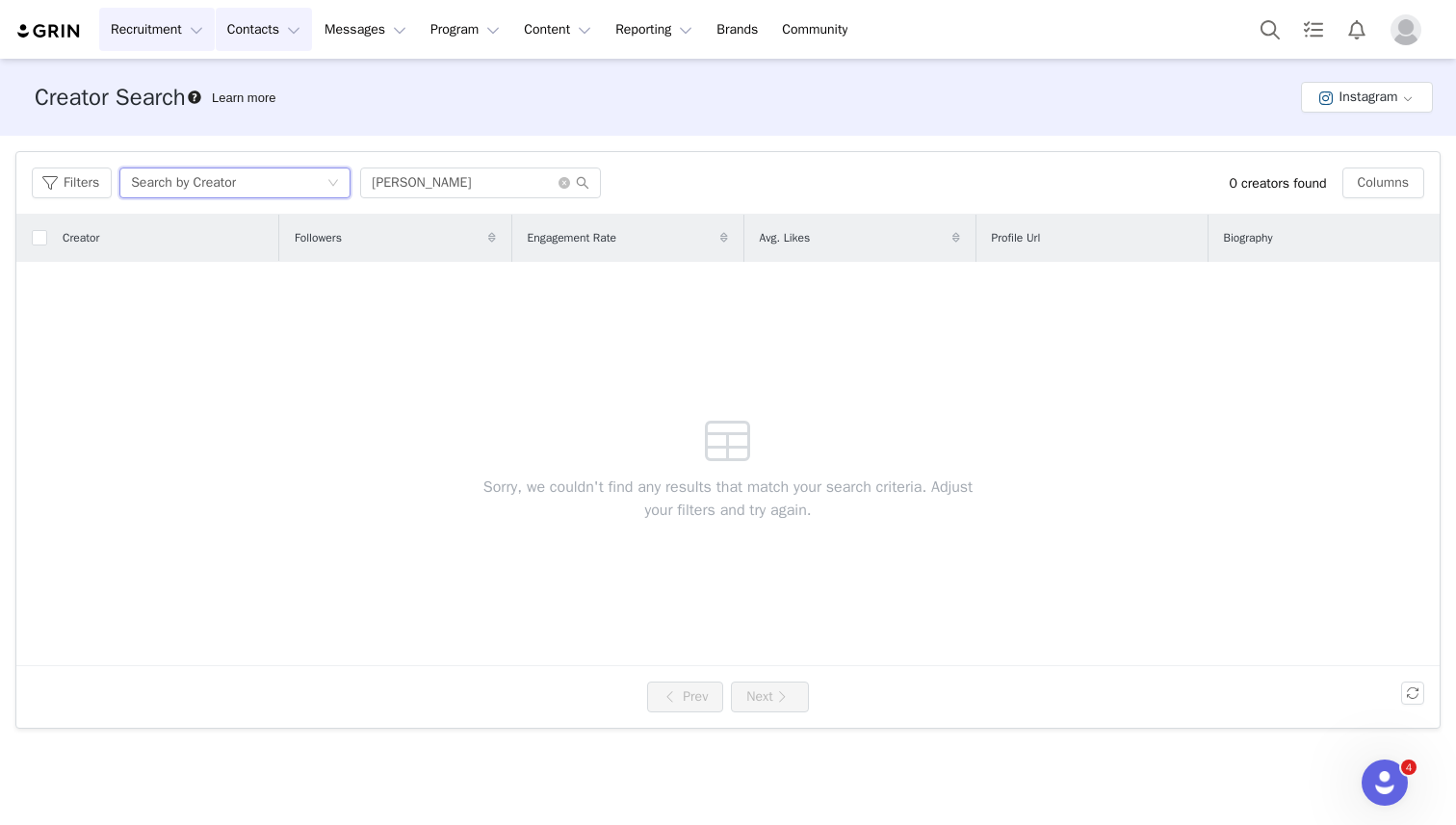 click on "Contacts Contacts" at bounding box center (264, 29) 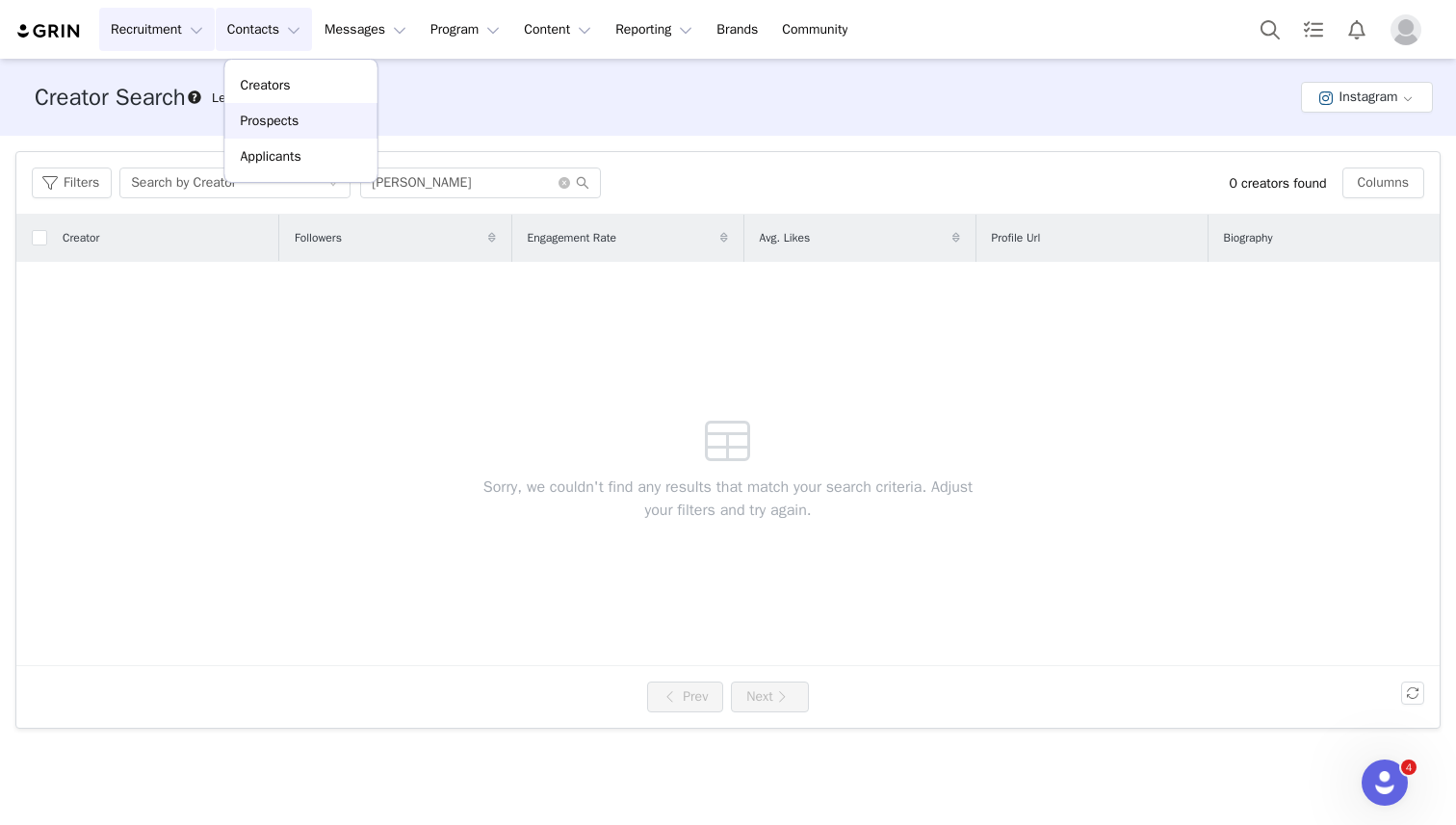 click on "Prospects" at bounding box center [270, 120] 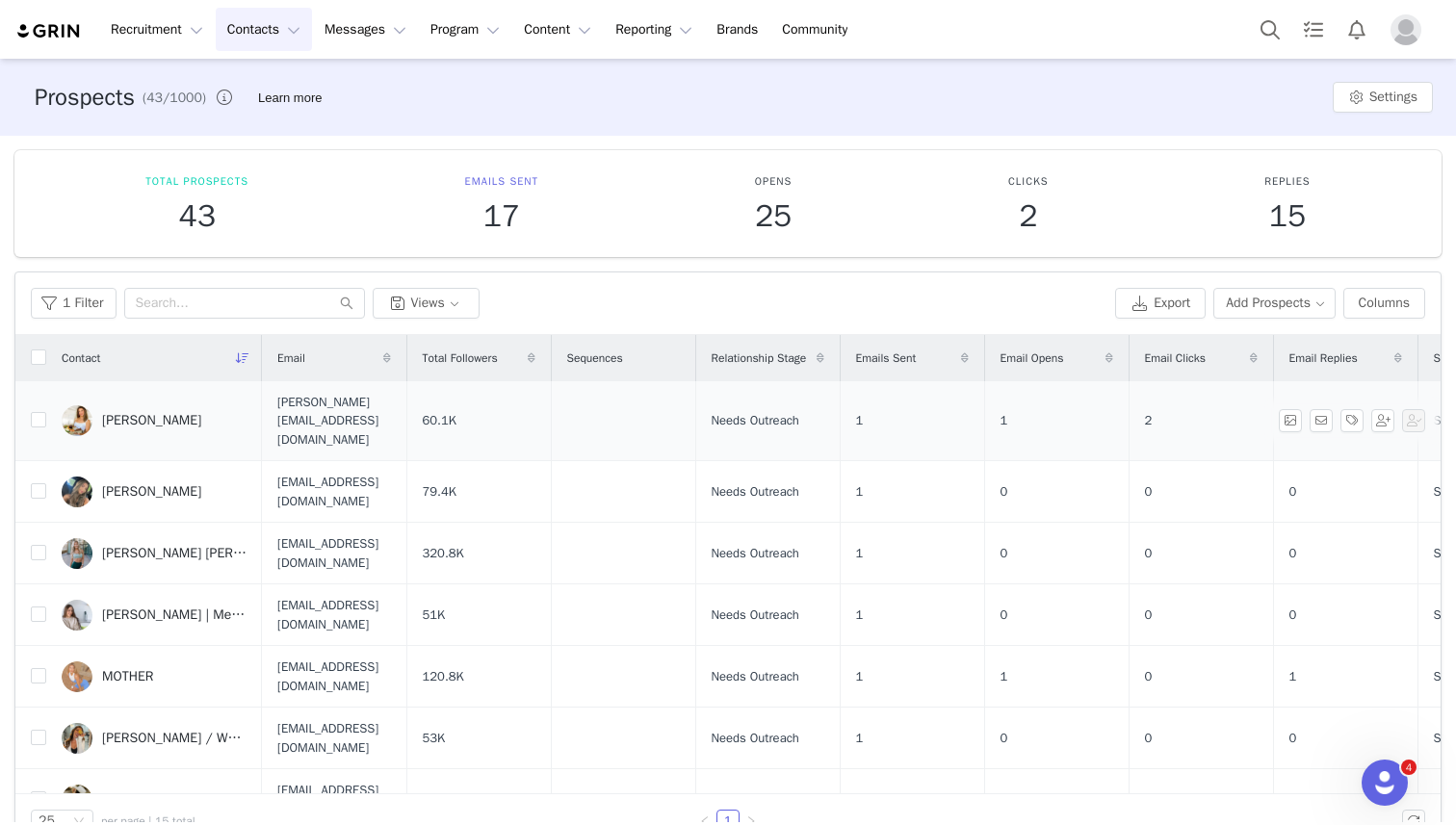 click on "[PERSON_NAME]" at bounding box center (151, 421) 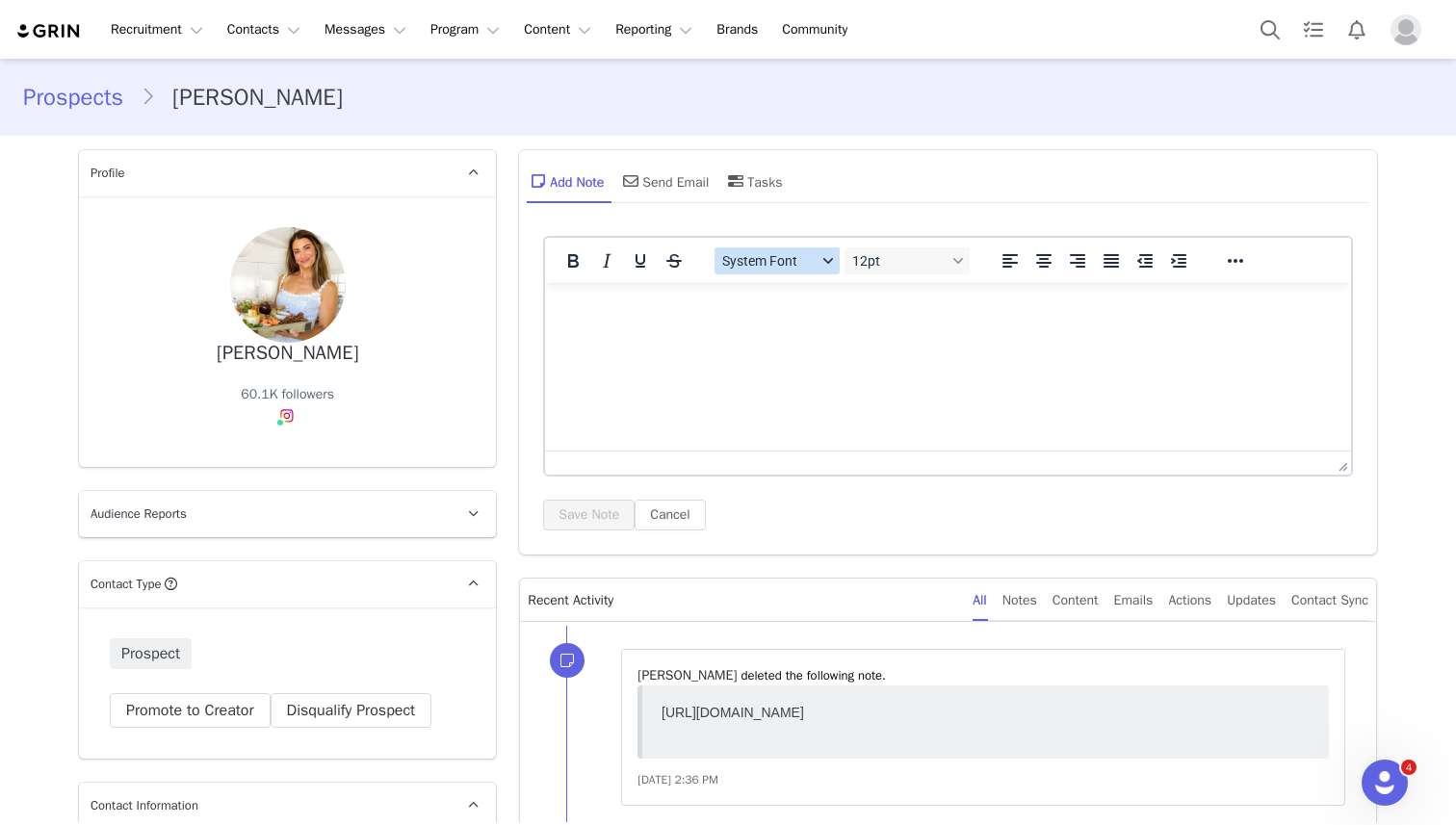scroll, scrollTop: 0, scrollLeft: 0, axis: both 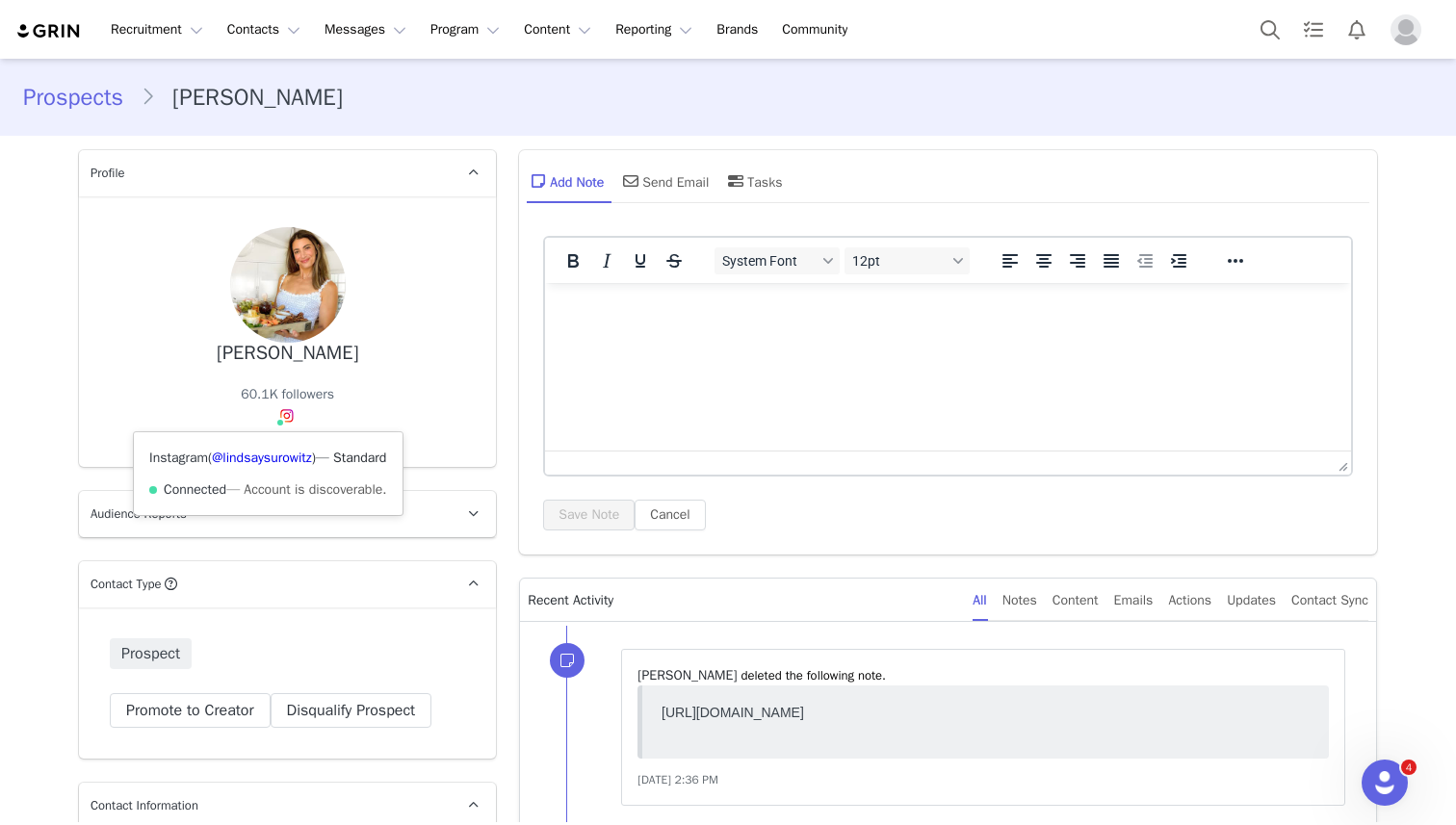 click at bounding box center (280, 423) 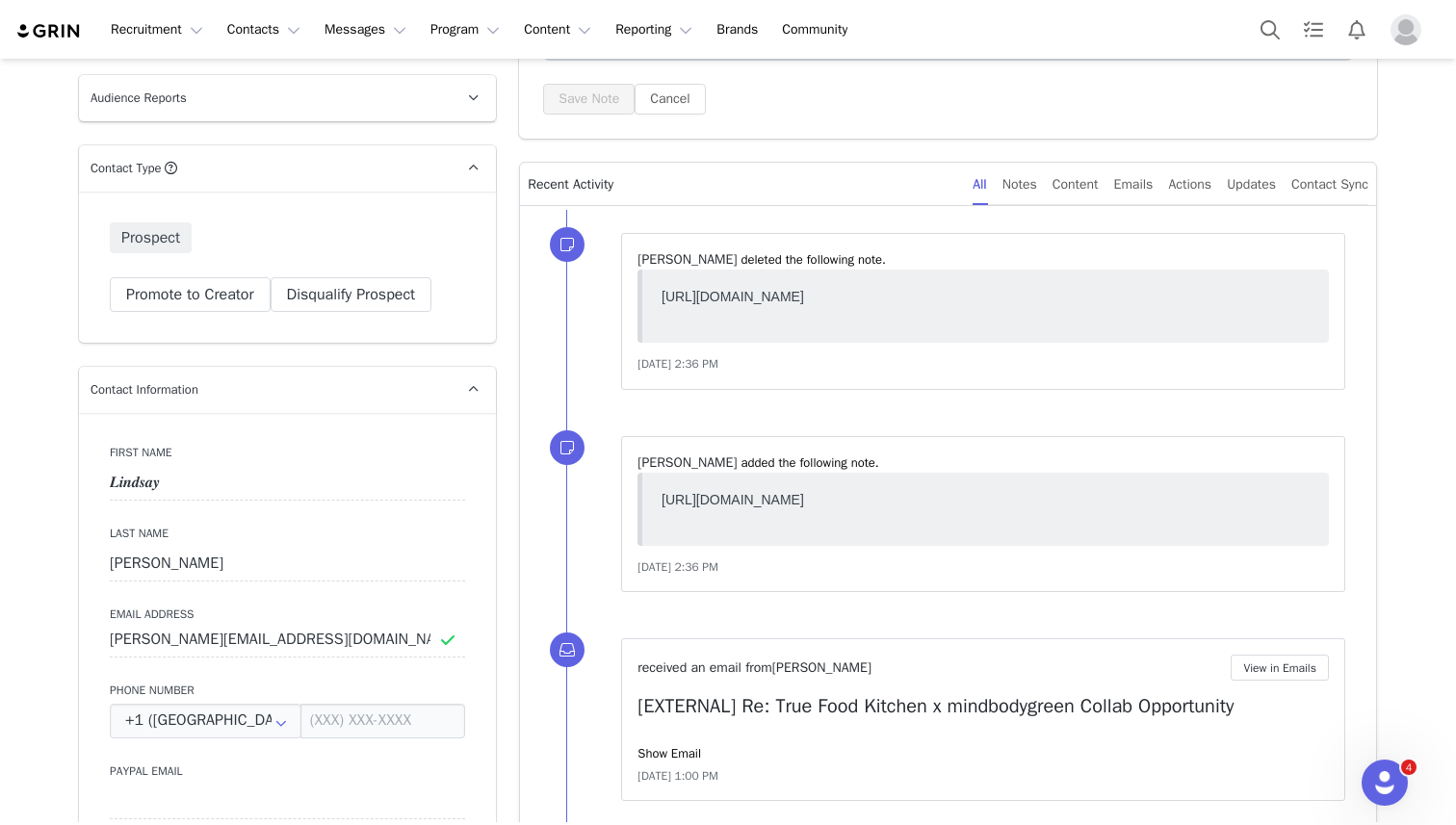 scroll, scrollTop: 0, scrollLeft: 0, axis: both 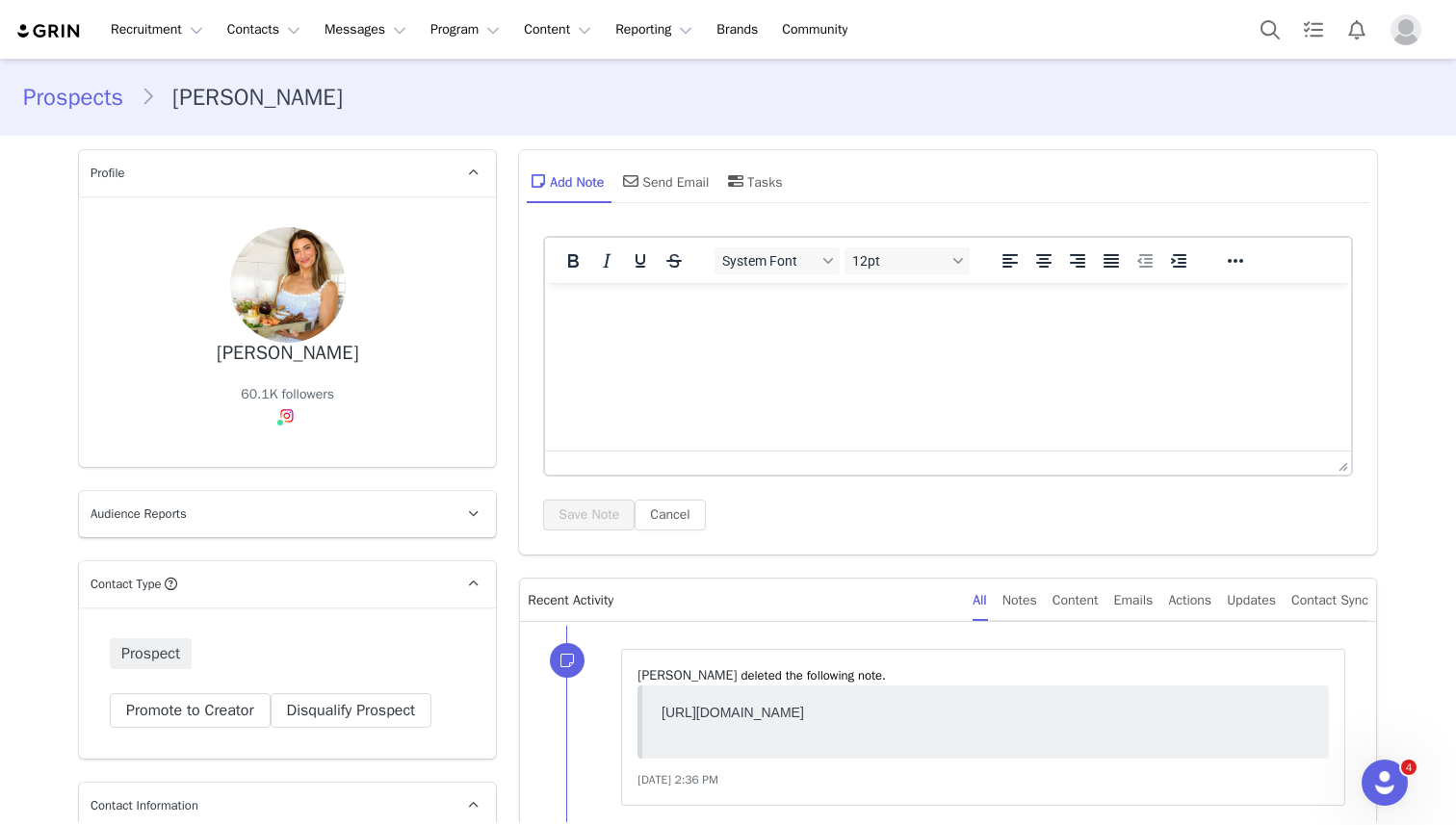 click on "[PERSON_NAME]" at bounding box center (287, 353) 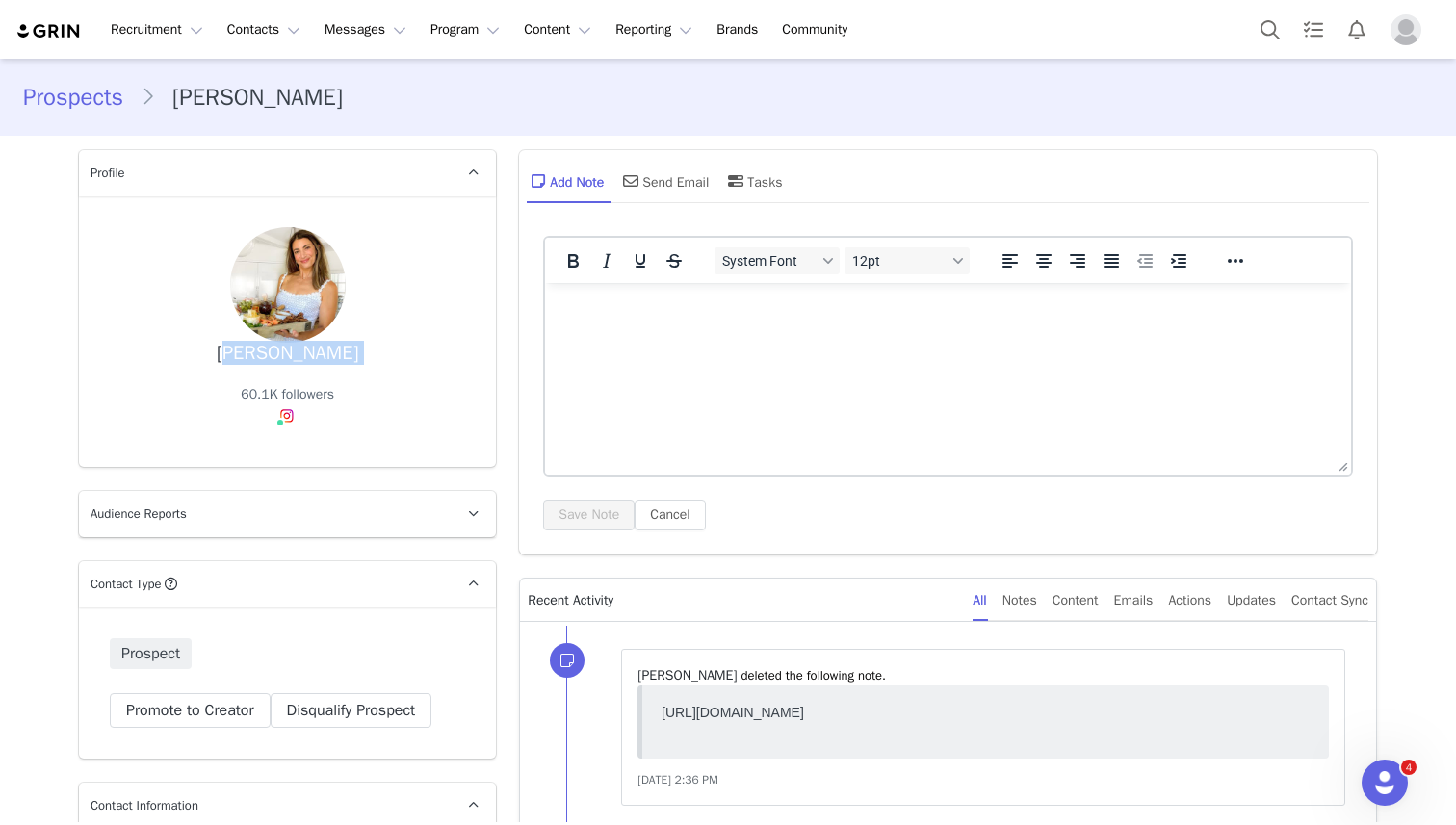 click on "[PERSON_NAME]" at bounding box center [287, 353] 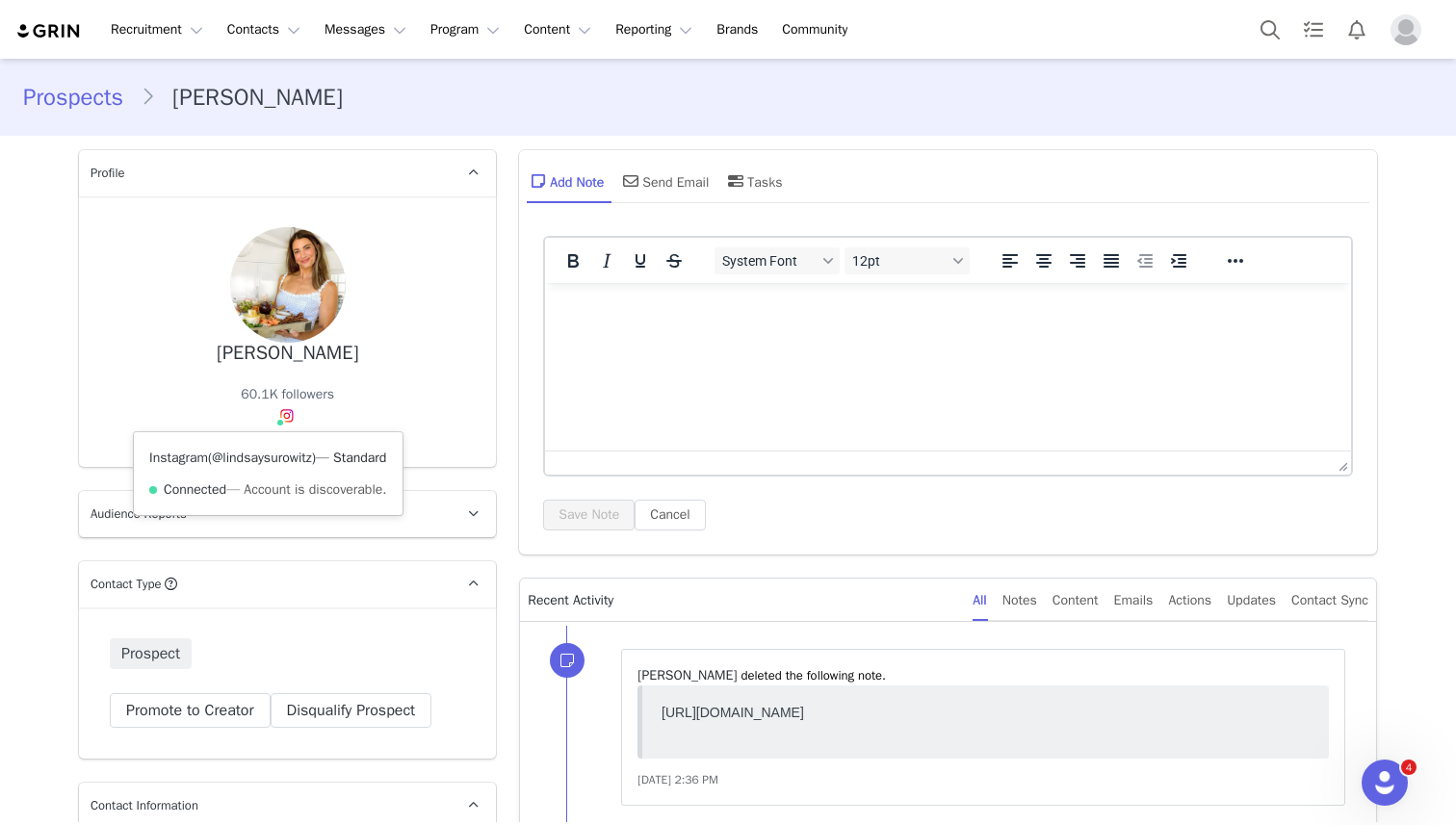 click on "@lindsaysurowitz" at bounding box center (261, 457) 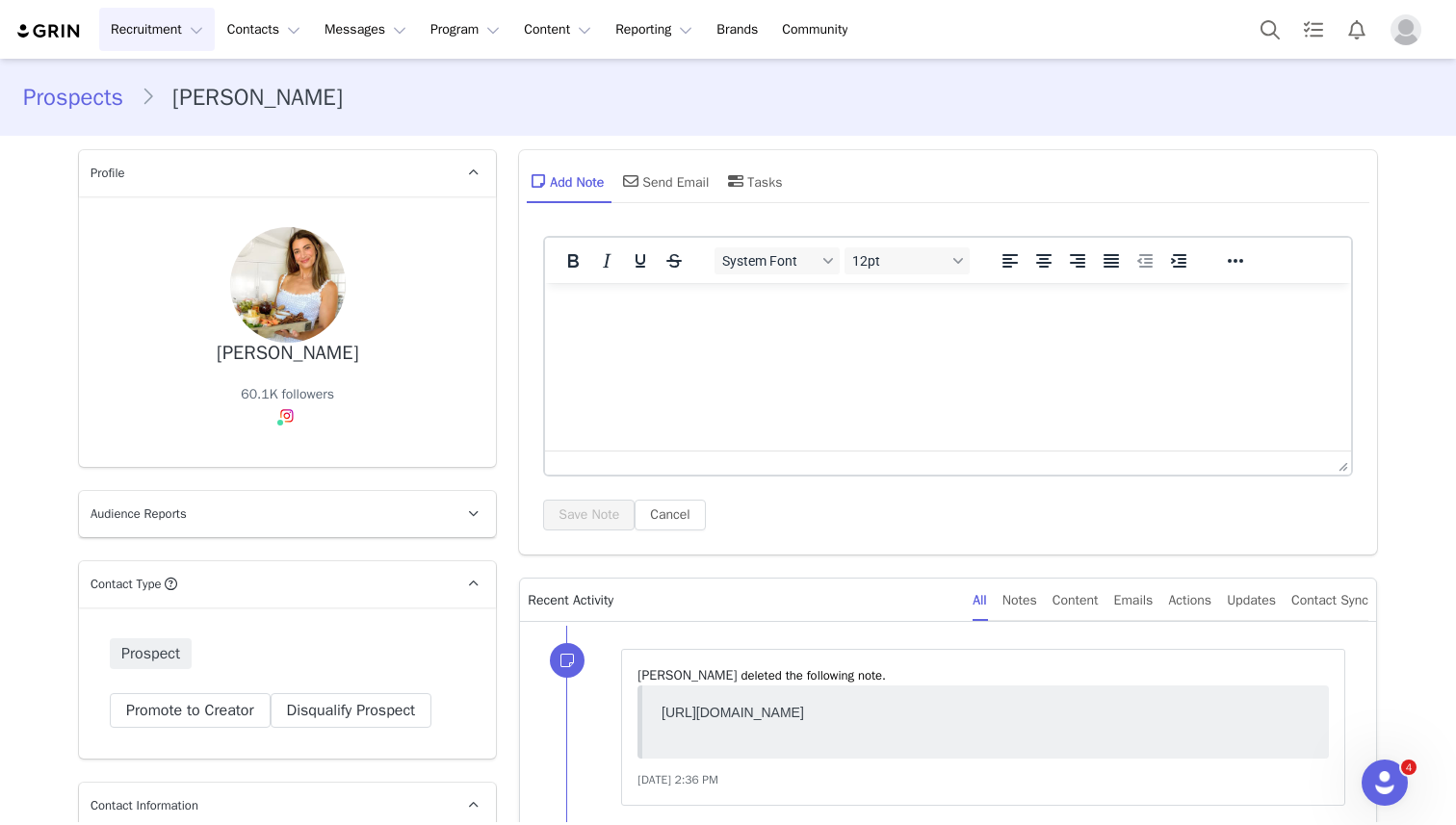 click on "Recruitment Recruitment" at bounding box center (157, 29) 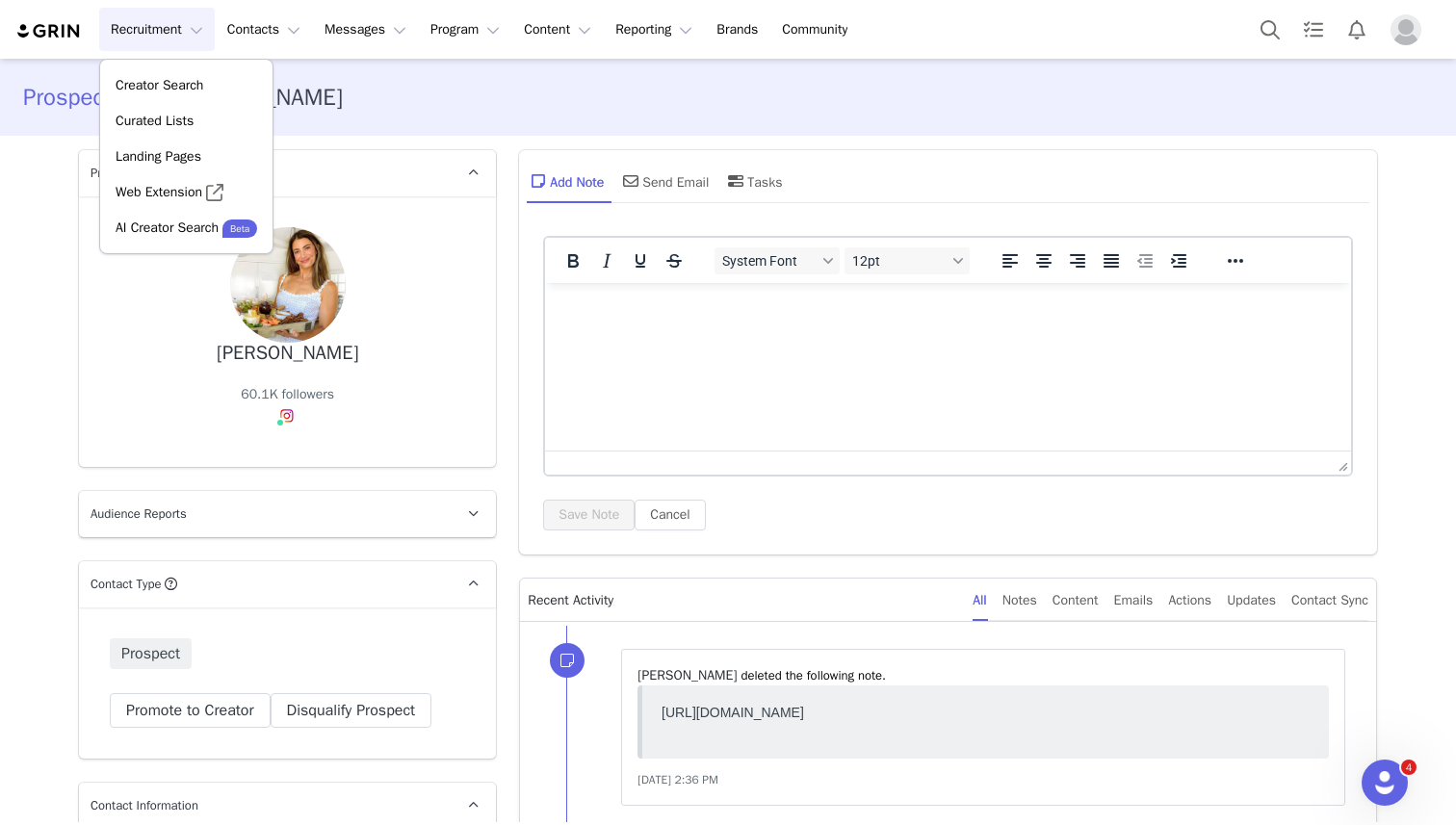 click on "Recruitment Recruitment" at bounding box center (157, 29) 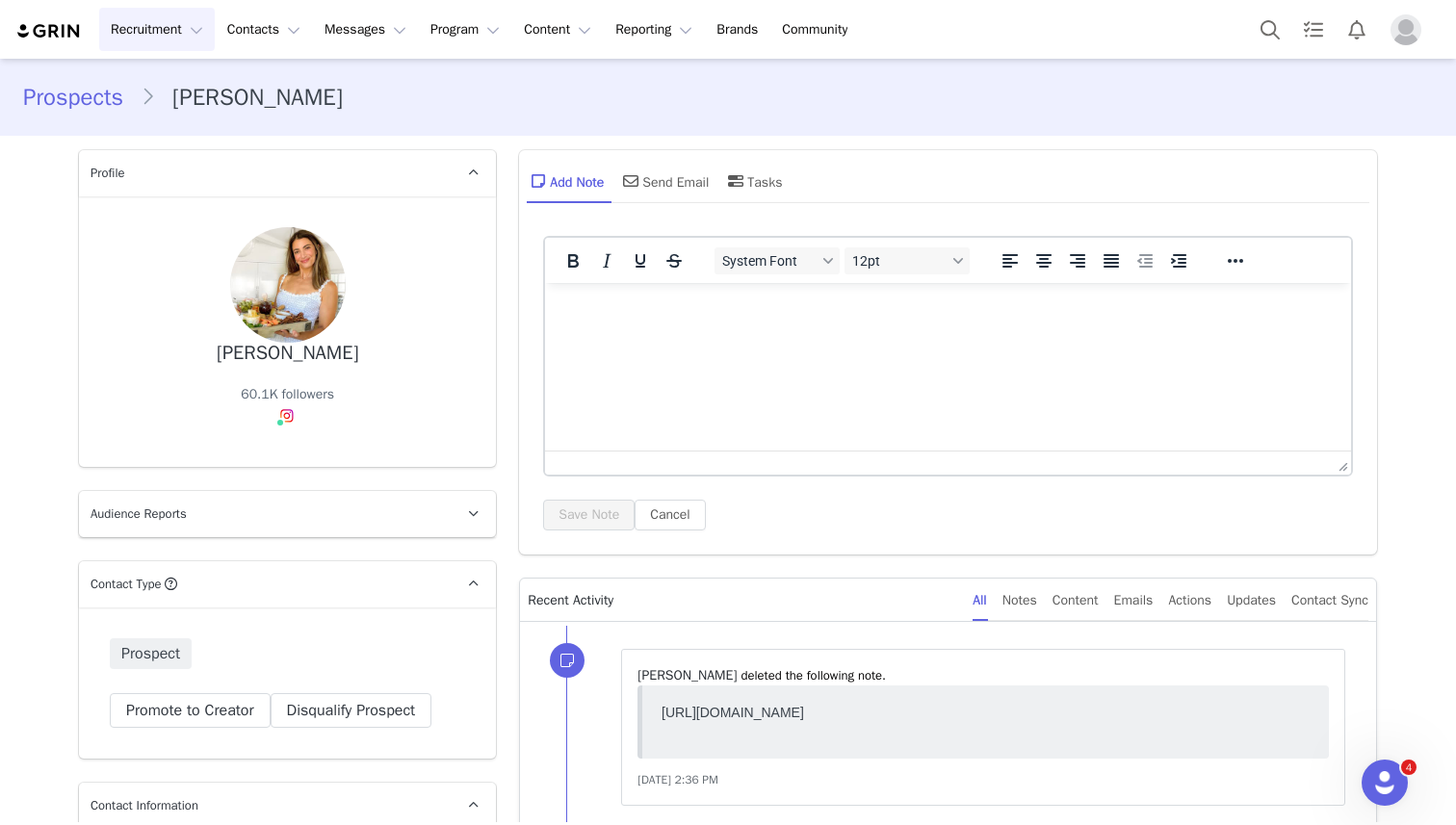 click on "Recruitment Recruitment" at bounding box center [157, 29] 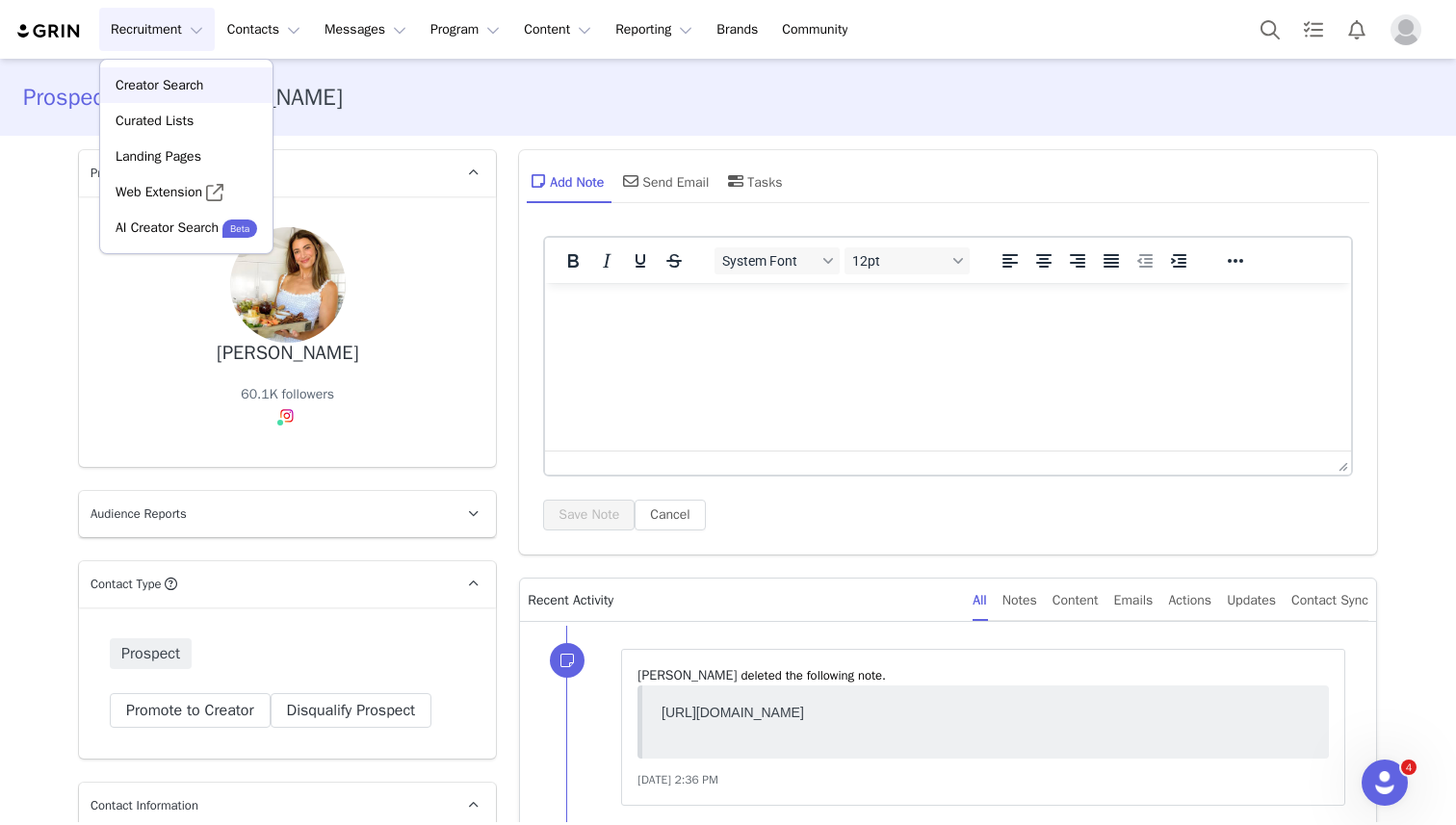 click on "Creator Search" at bounding box center (159, 85) 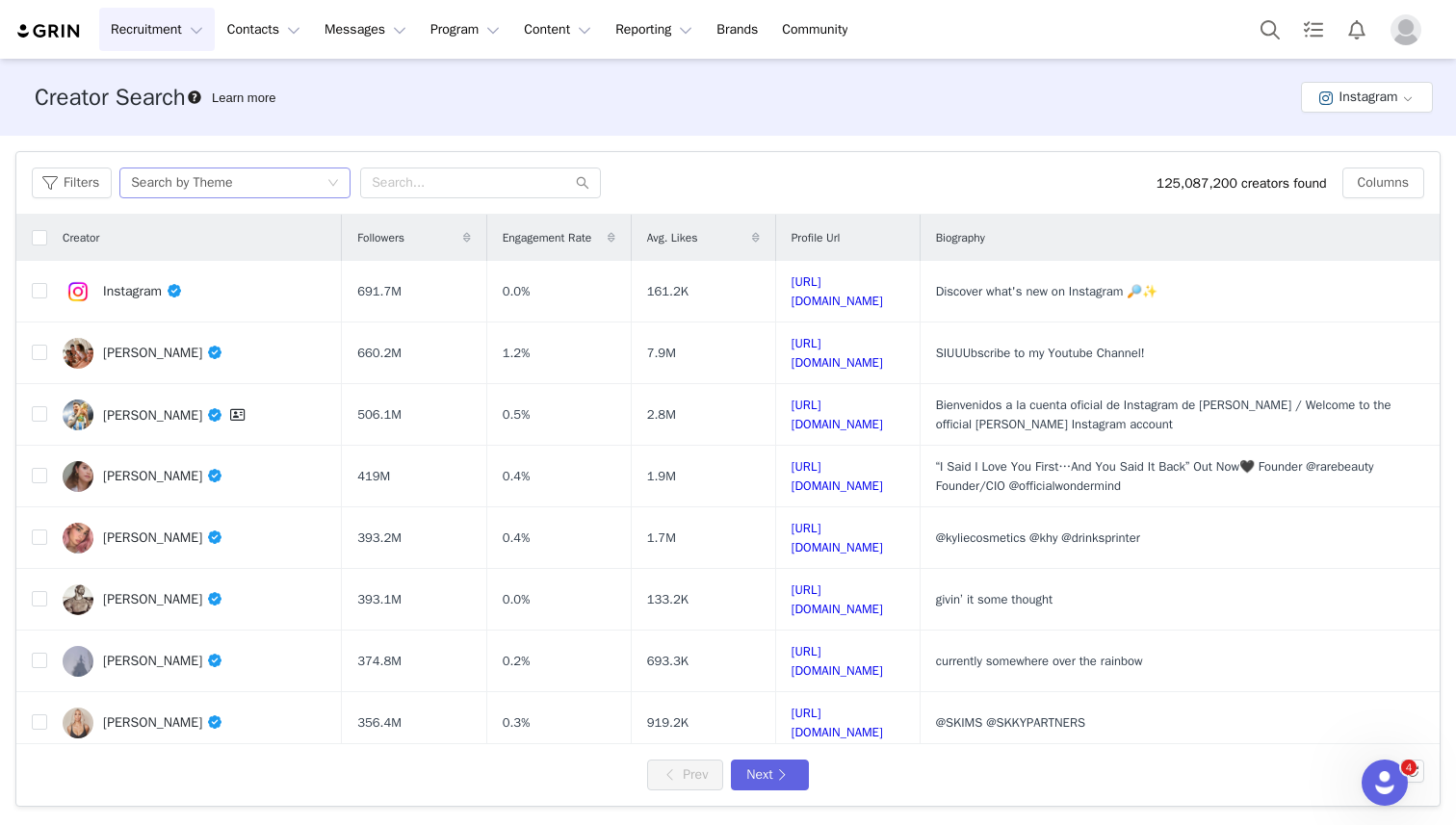 click on "Search by Theme" at bounding box center [181, 183] 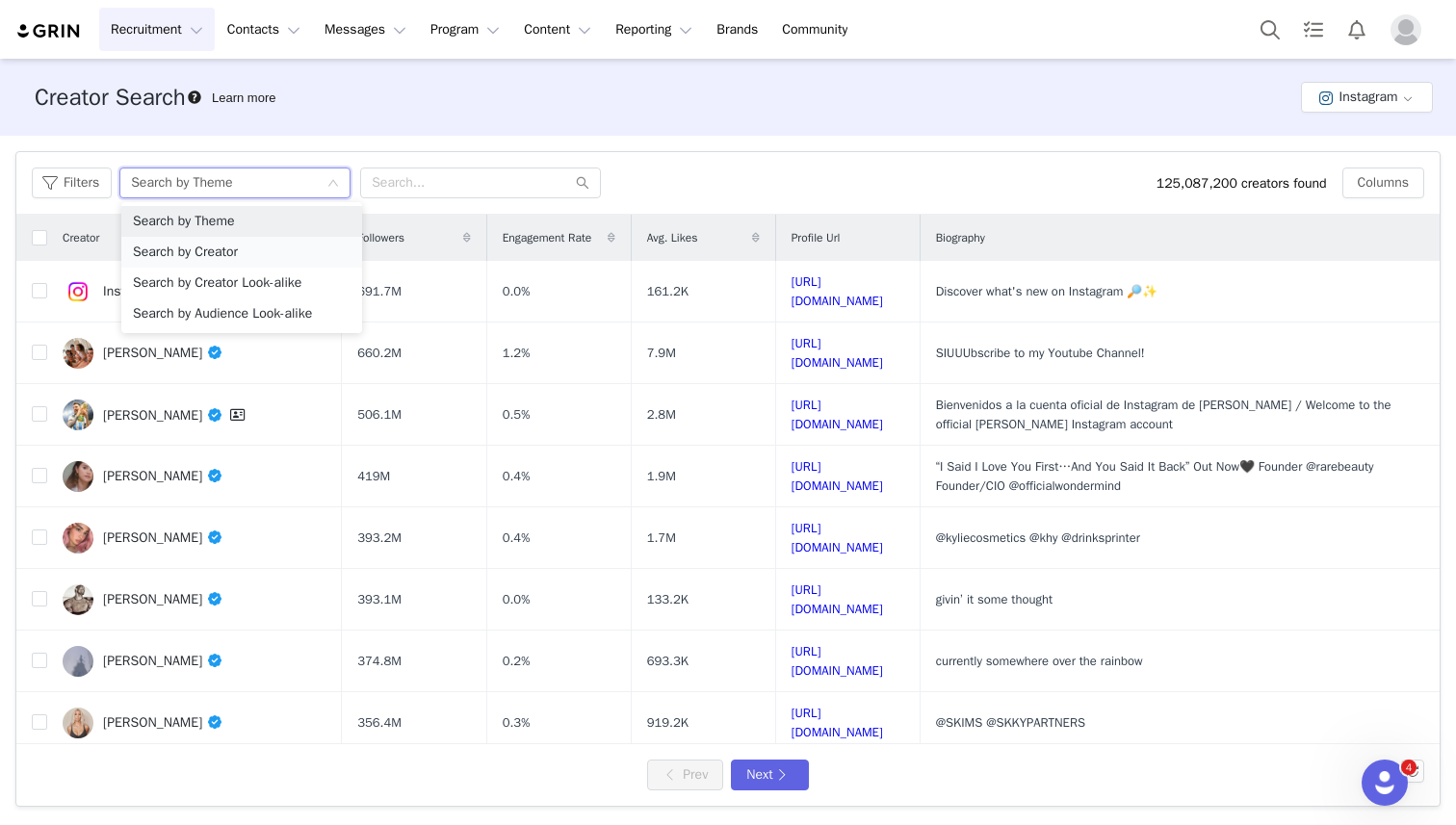 click on "Search by Creator" at bounding box center (242, 252) 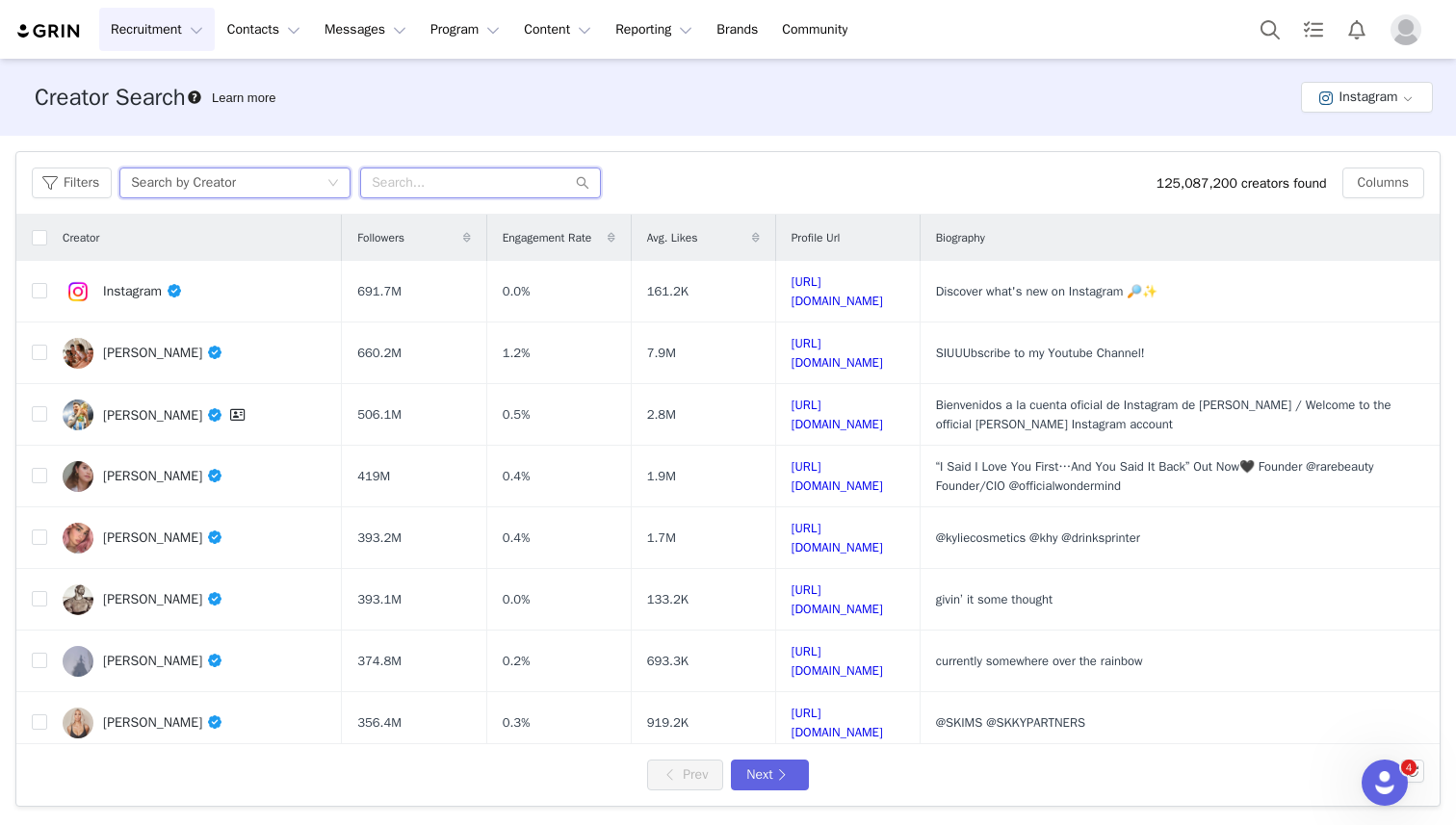 click at bounding box center (481, 183) 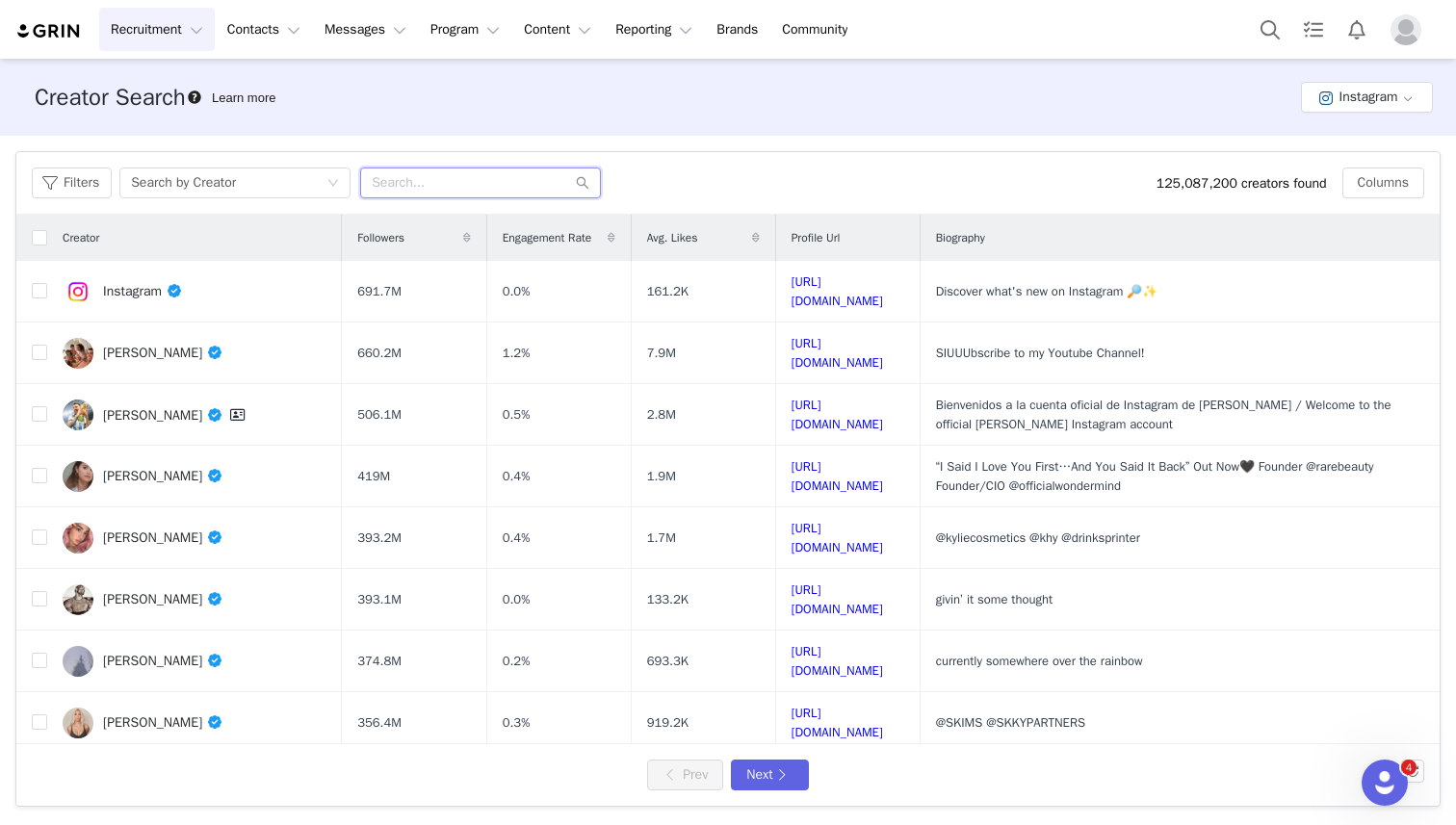 paste on "lindsaysurowitz" 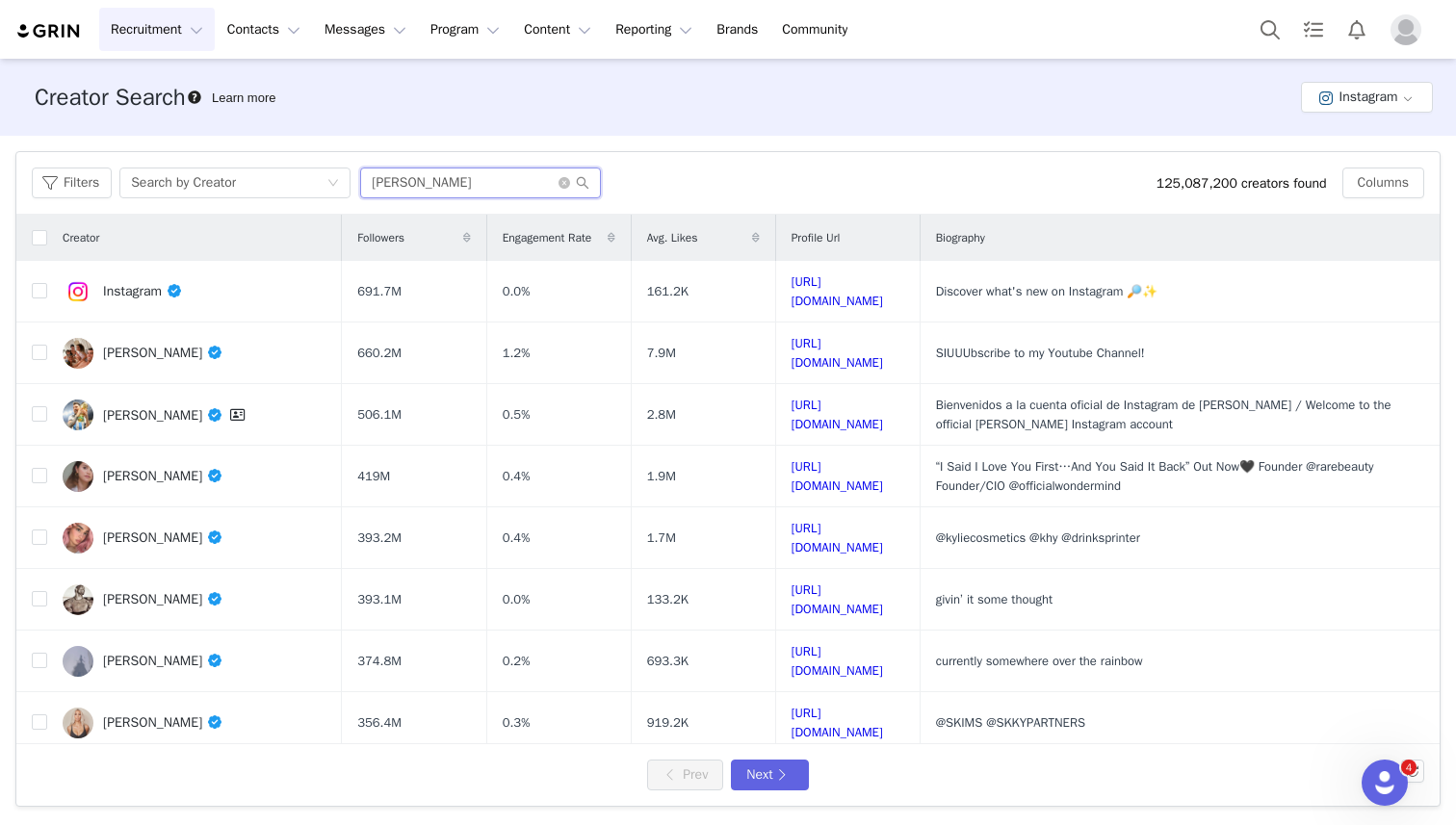 type on "lindsaysurowitz" 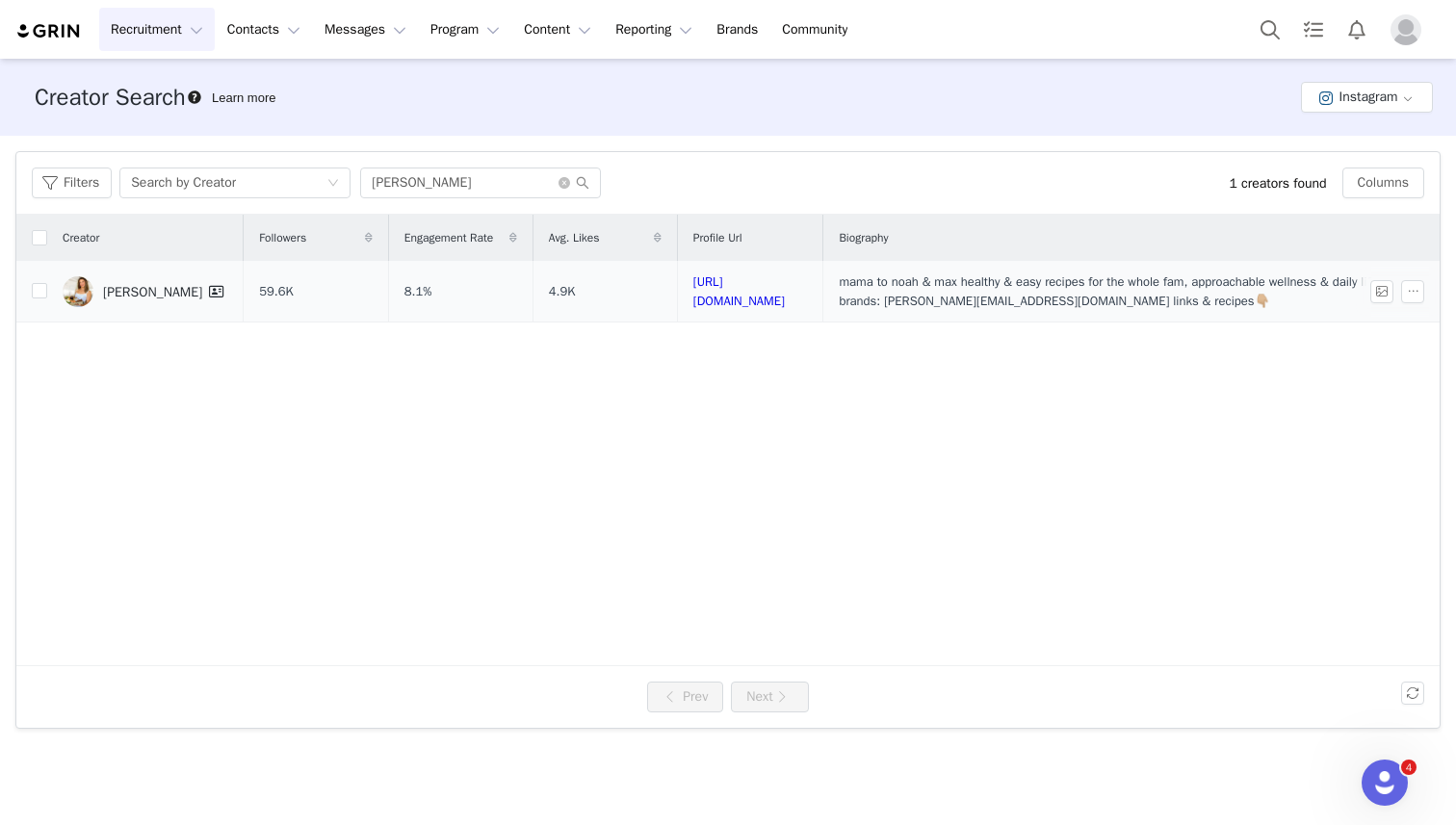 click on "[PERSON_NAME]" at bounding box center (166, 292) 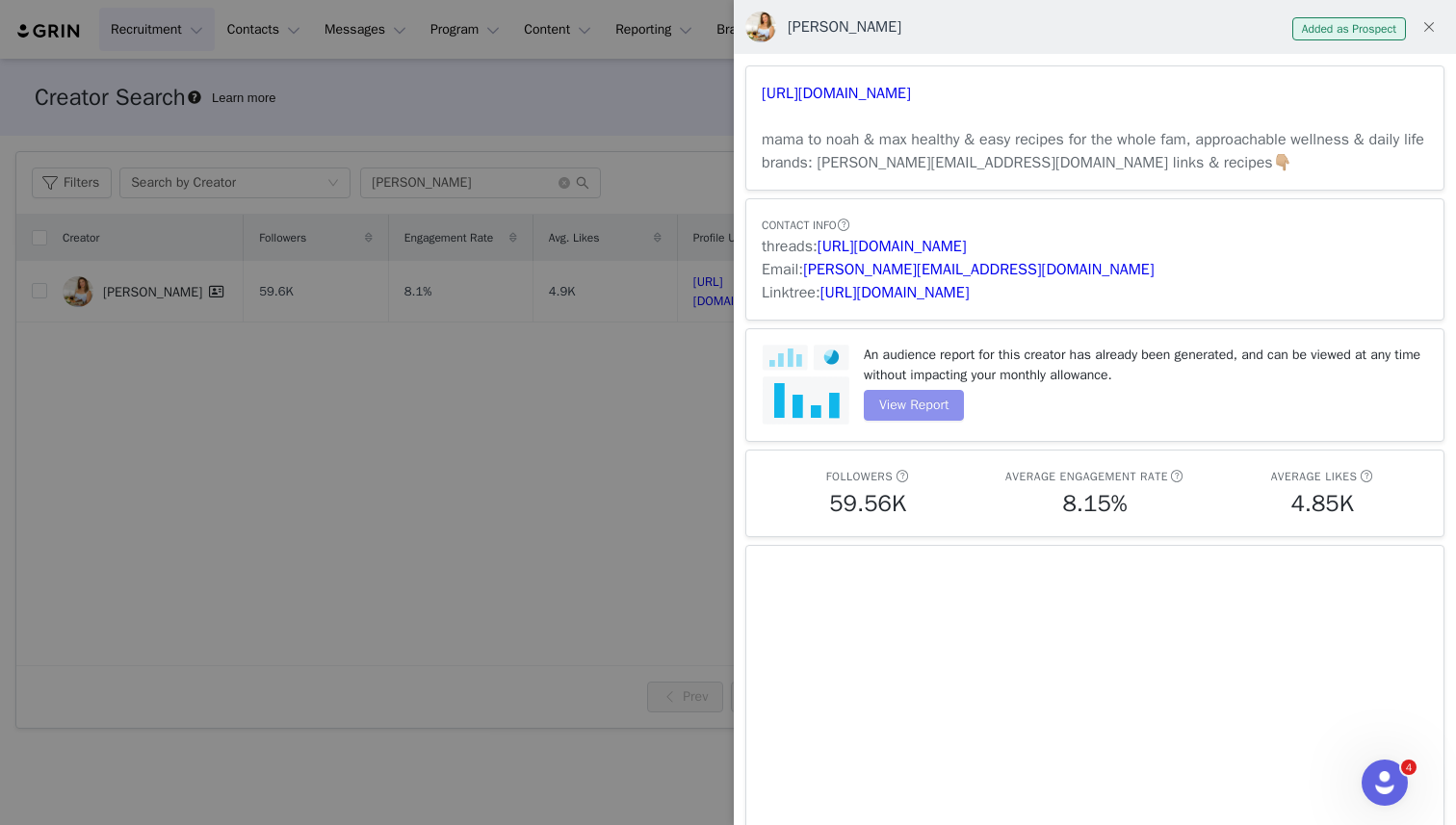 click on "View Report" at bounding box center [914, 405] 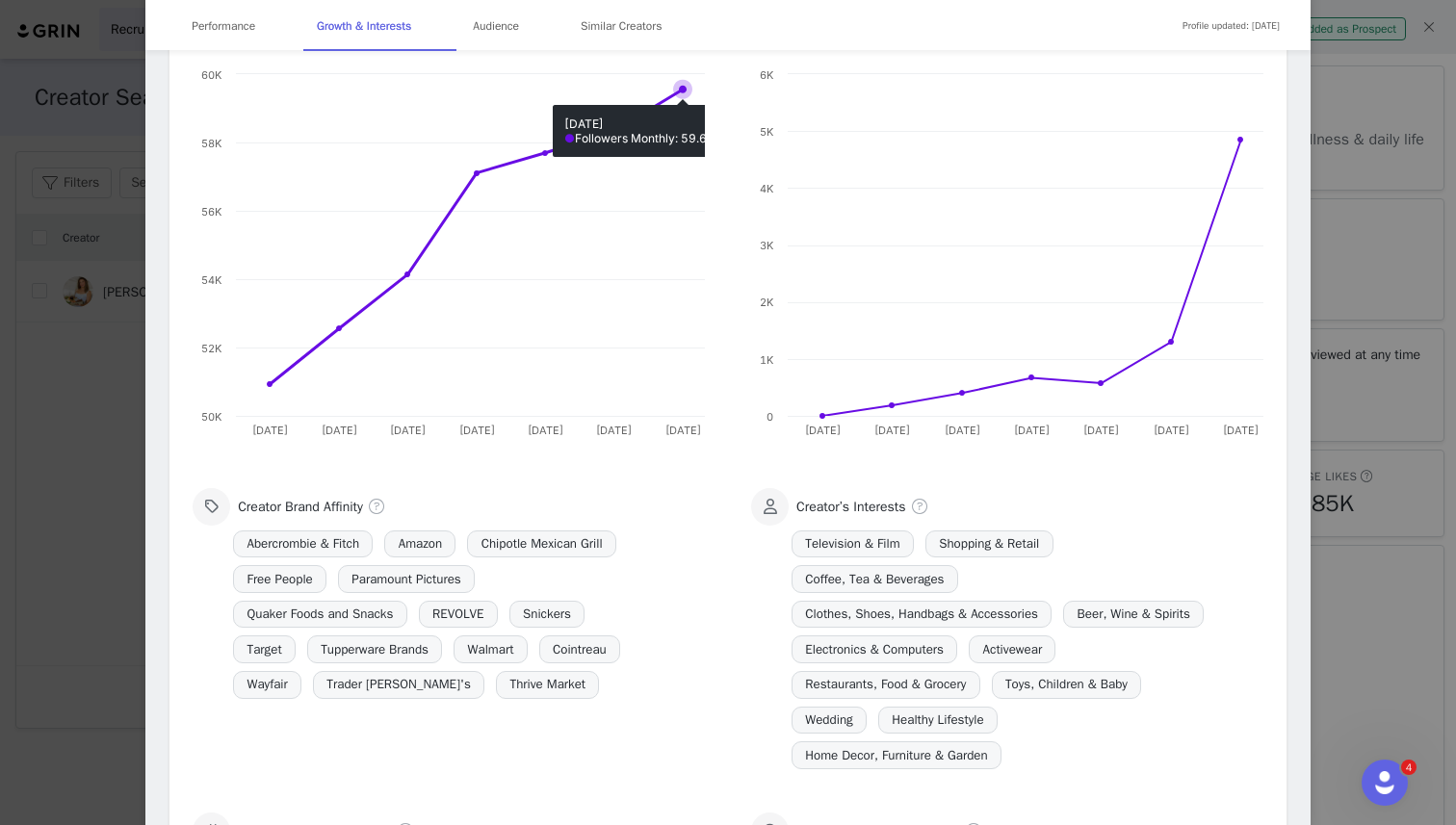 scroll, scrollTop: 1196, scrollLeft: 0, axis: vertical 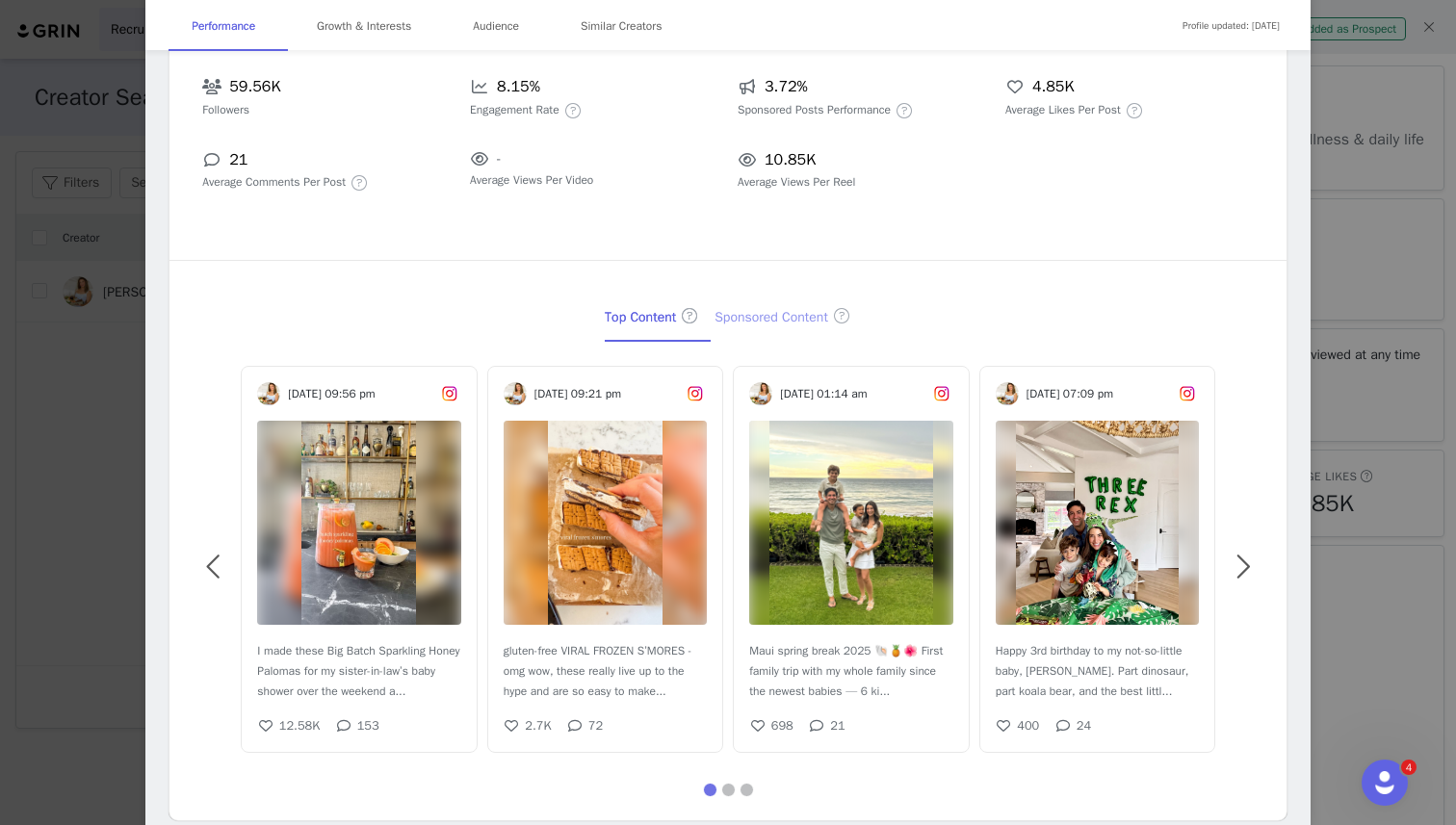 click on "Sponsored Content" at bounding box center (783, 318) 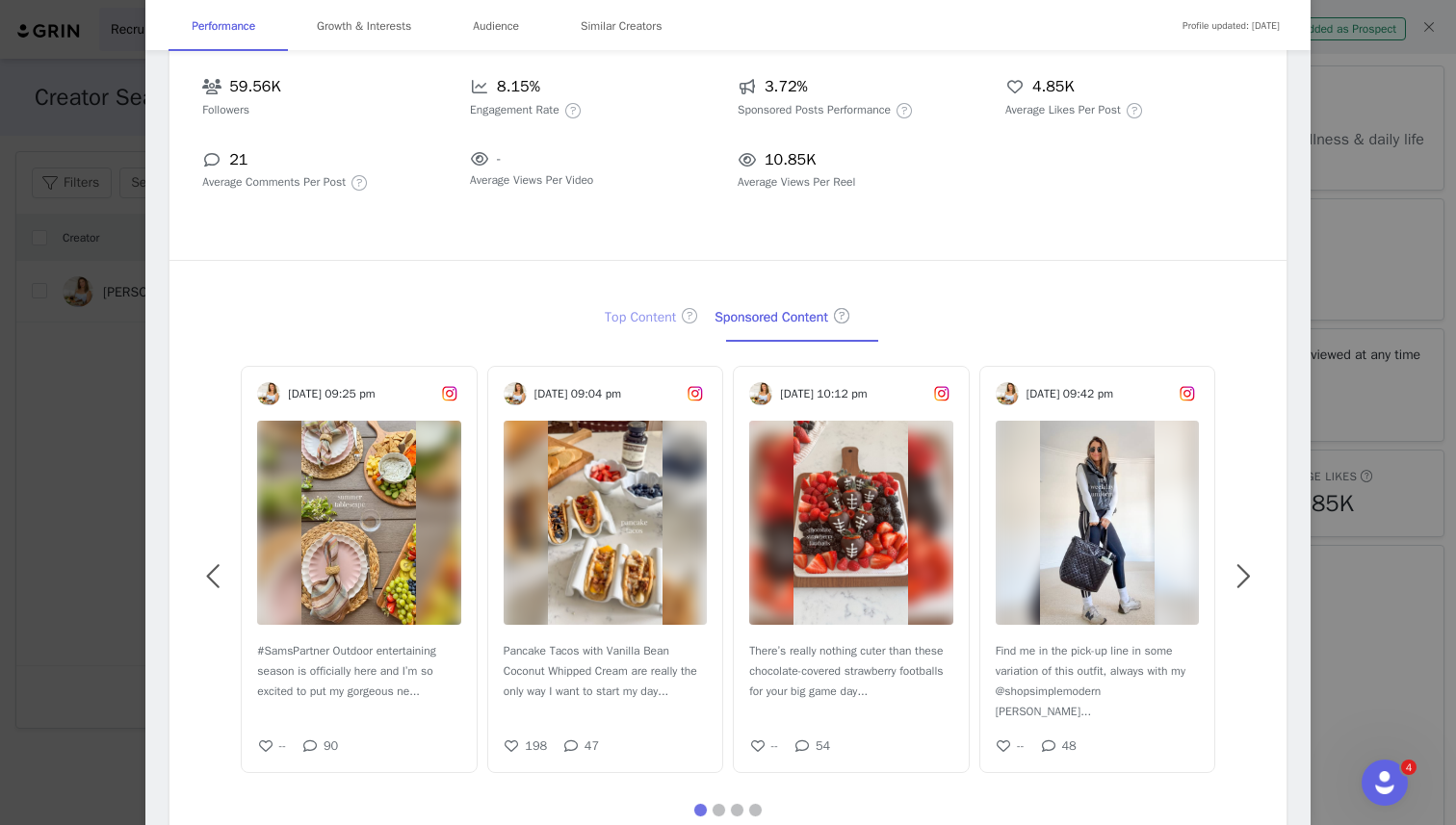 click on "Top Content" at bounding box center [652, 318] 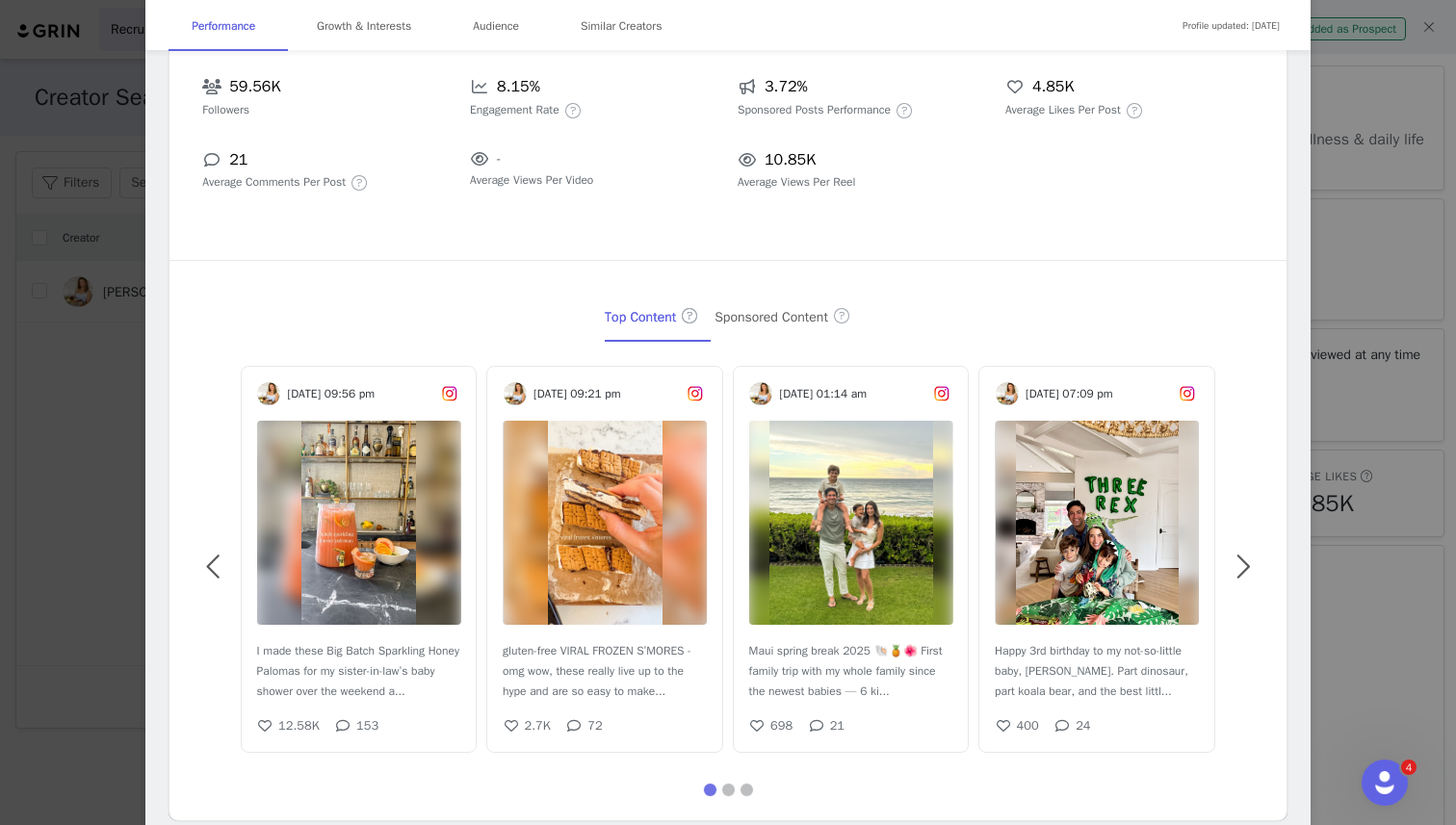 click at bounding box center [358, 523] 